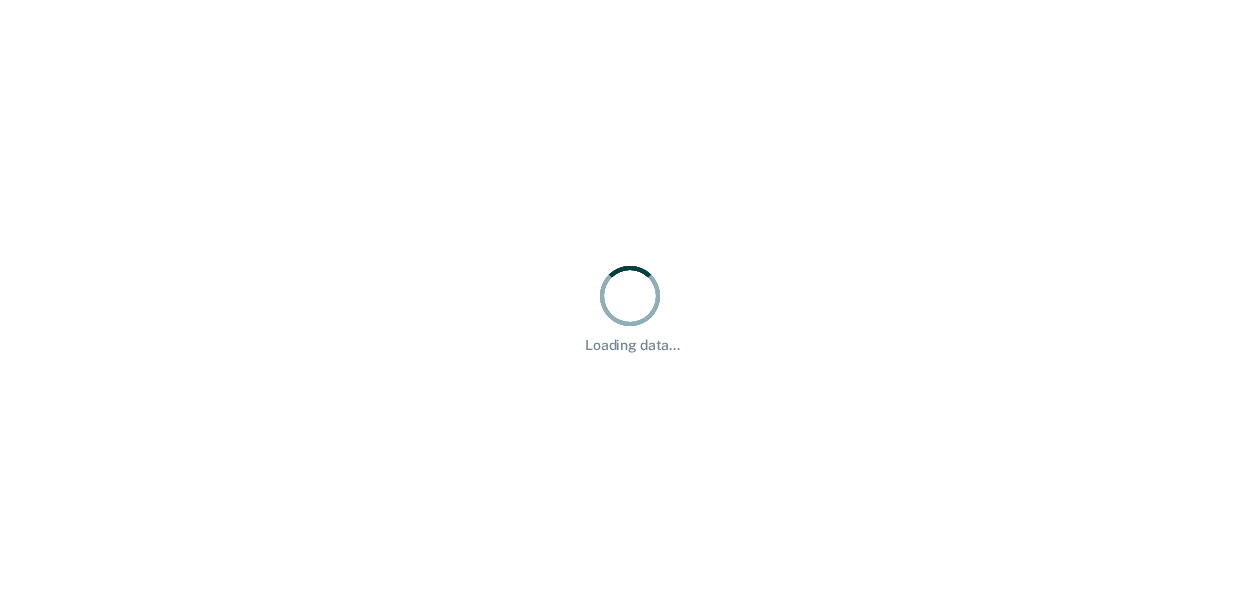 scroll, scrollTop: 0, scrollLeft: 0, axis: both 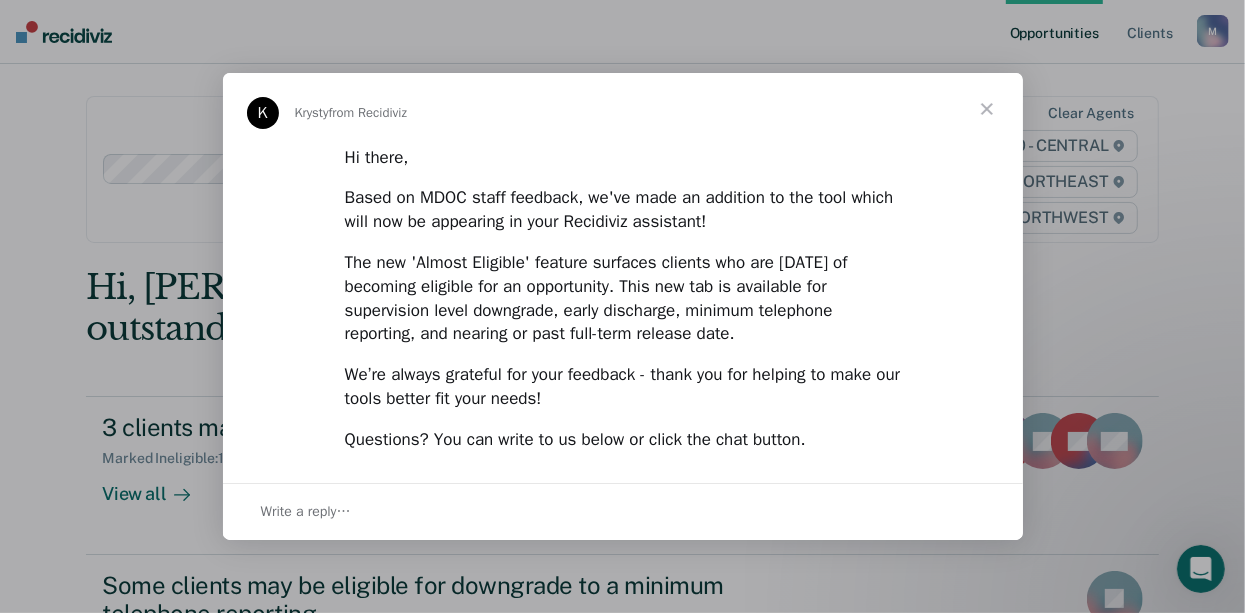 click at bounding box center (987, 109) 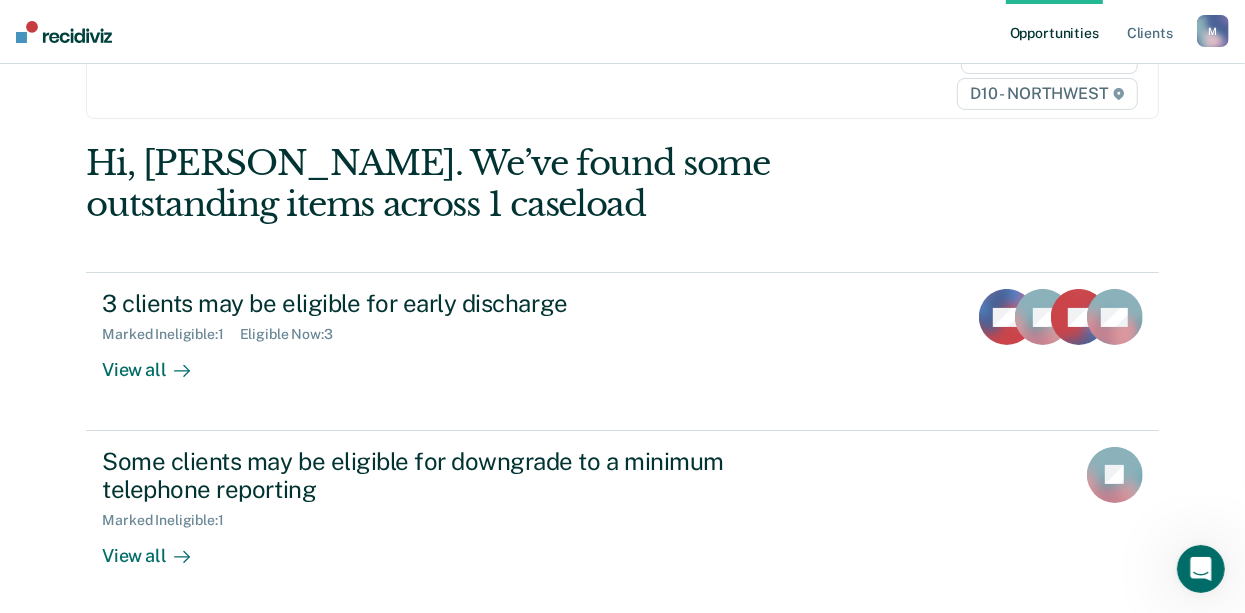 scroll, scrollTop: 125, scrollLeft: 0, axis: vertical 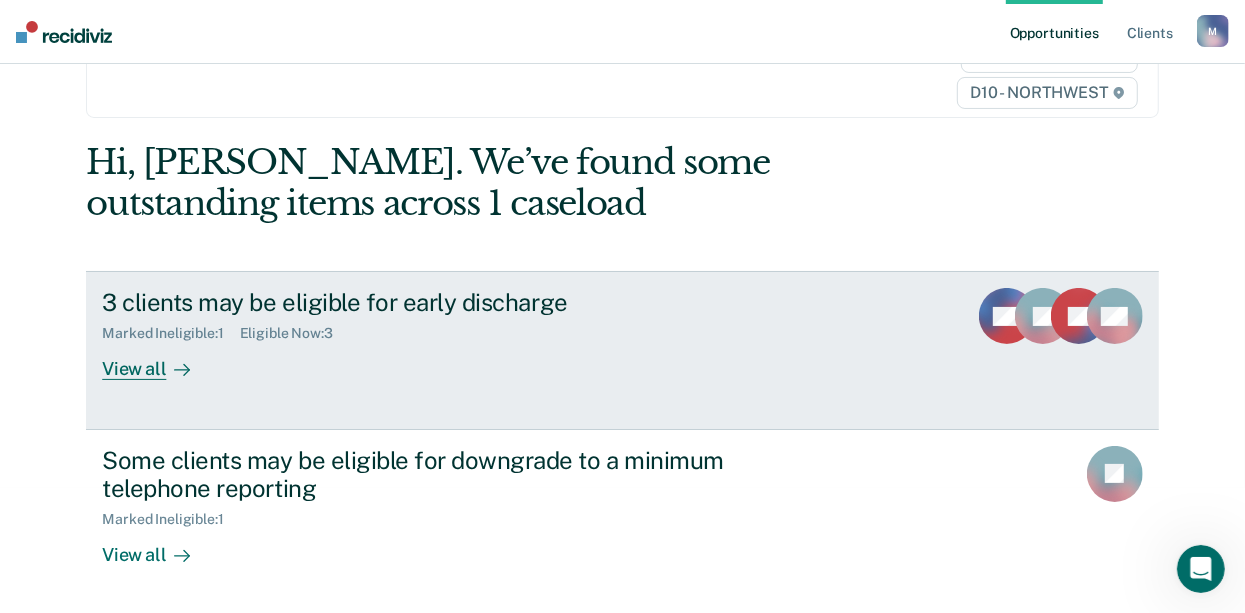 click 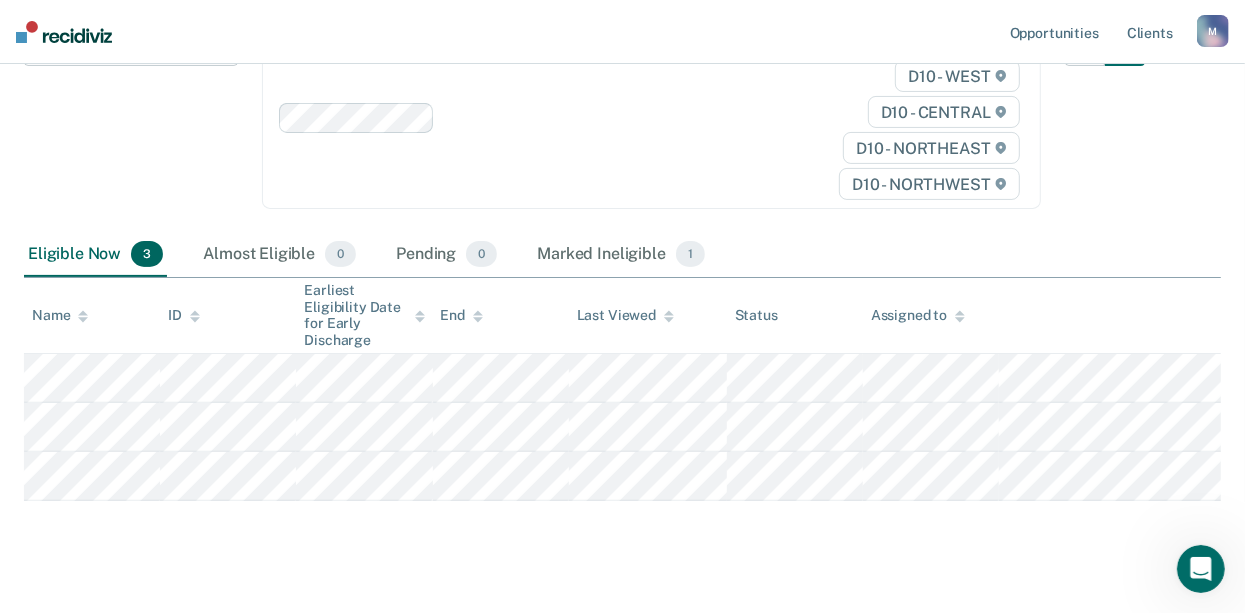 scroll, scrollTop: 291, scrollLeft: 0, axis: vertical 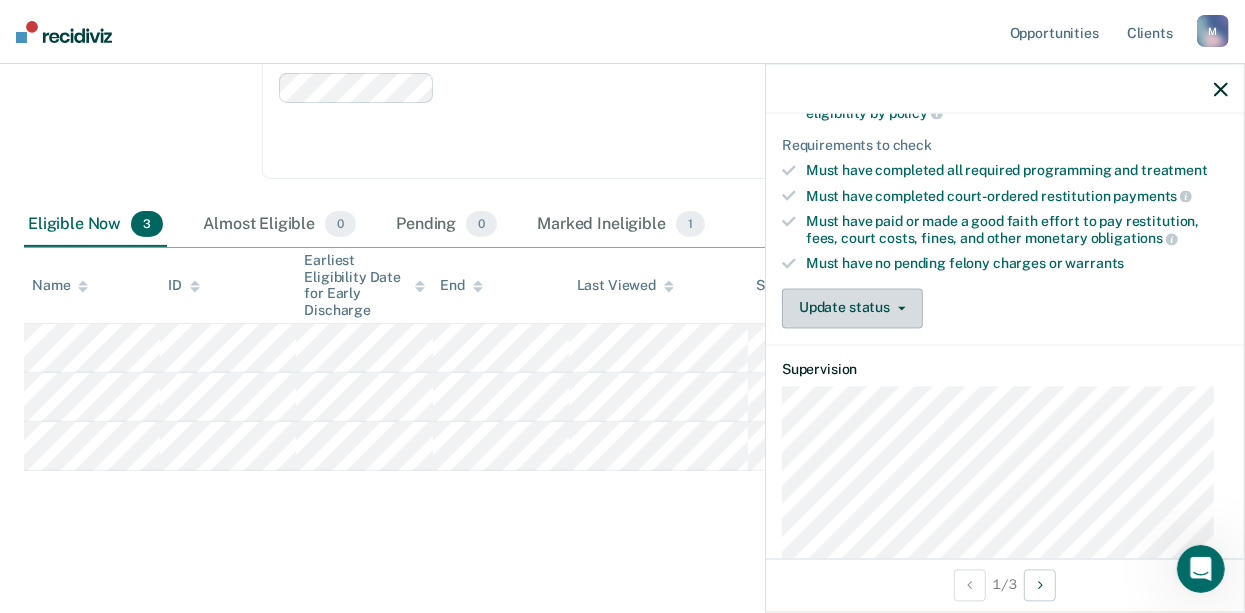 click on "Update status" at bounding box center [852, 308] 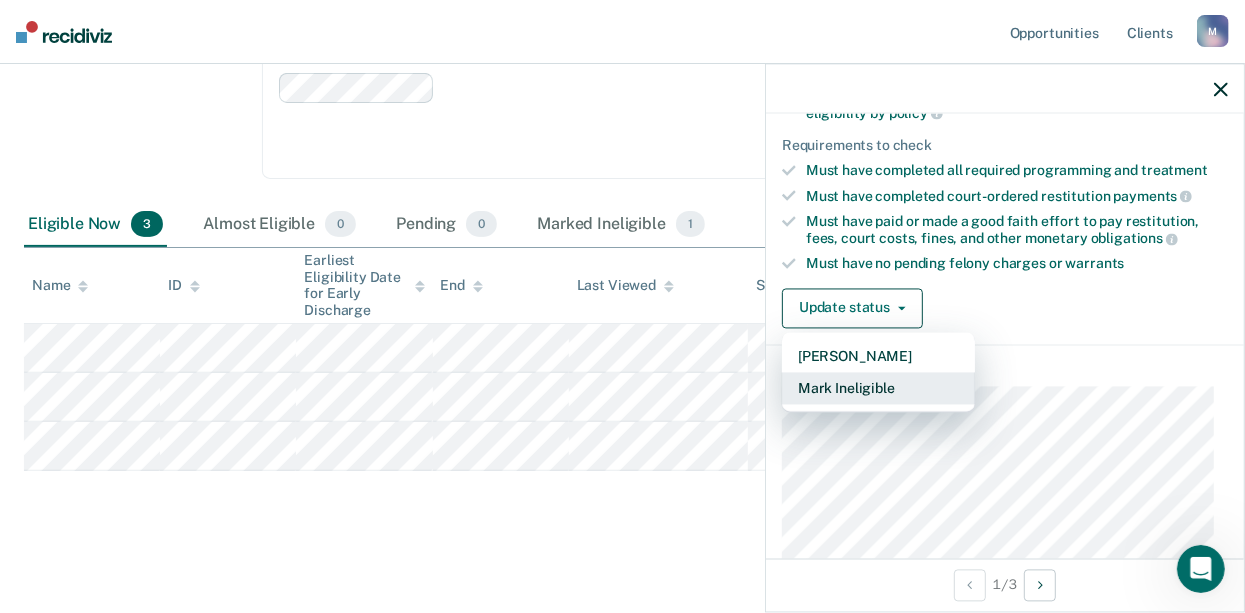 click on "Mark Ineligible" at bounding box center [878, 388] 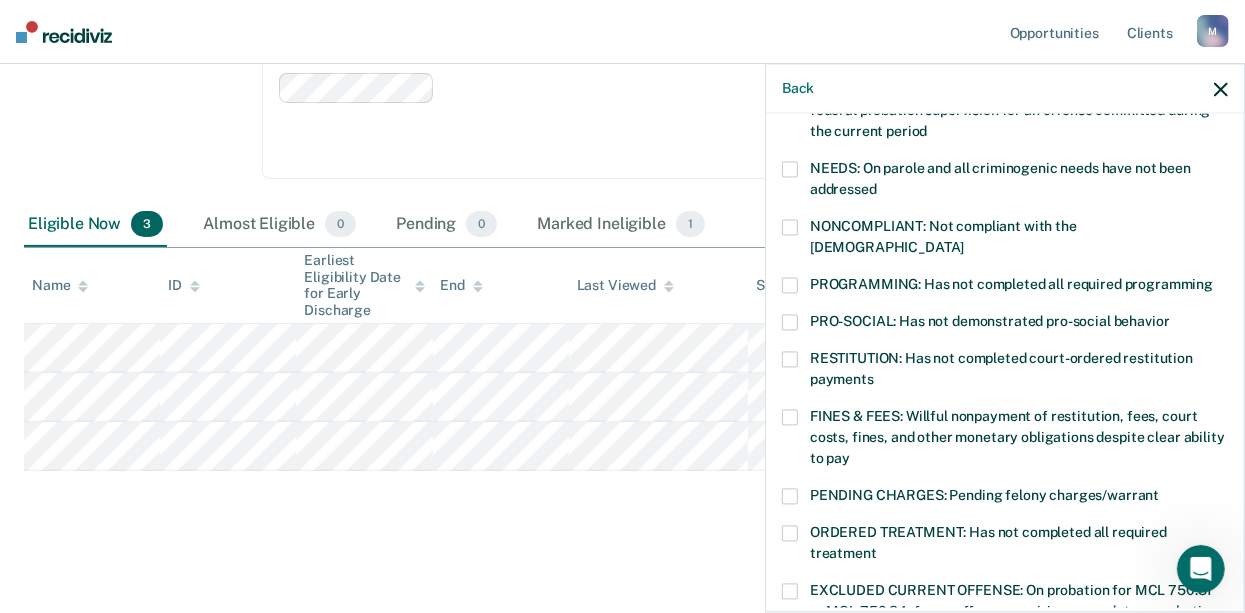 click at bounding box center [790, 286] 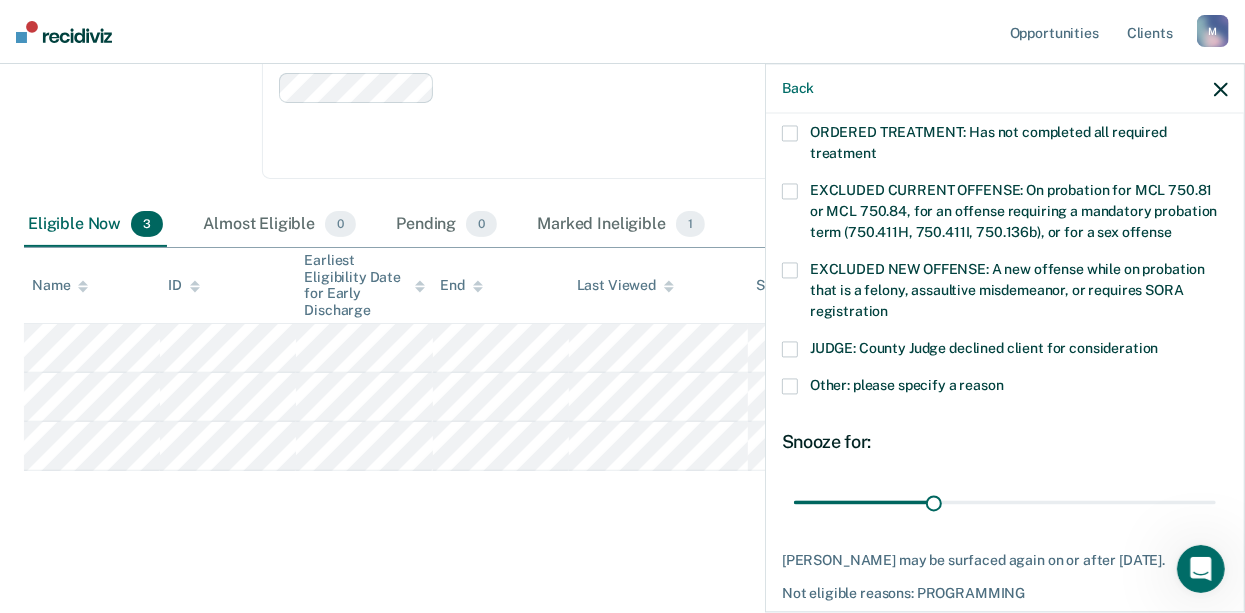 scroll, scrollTop: 762, scrollLeft: 0, axis: vertical 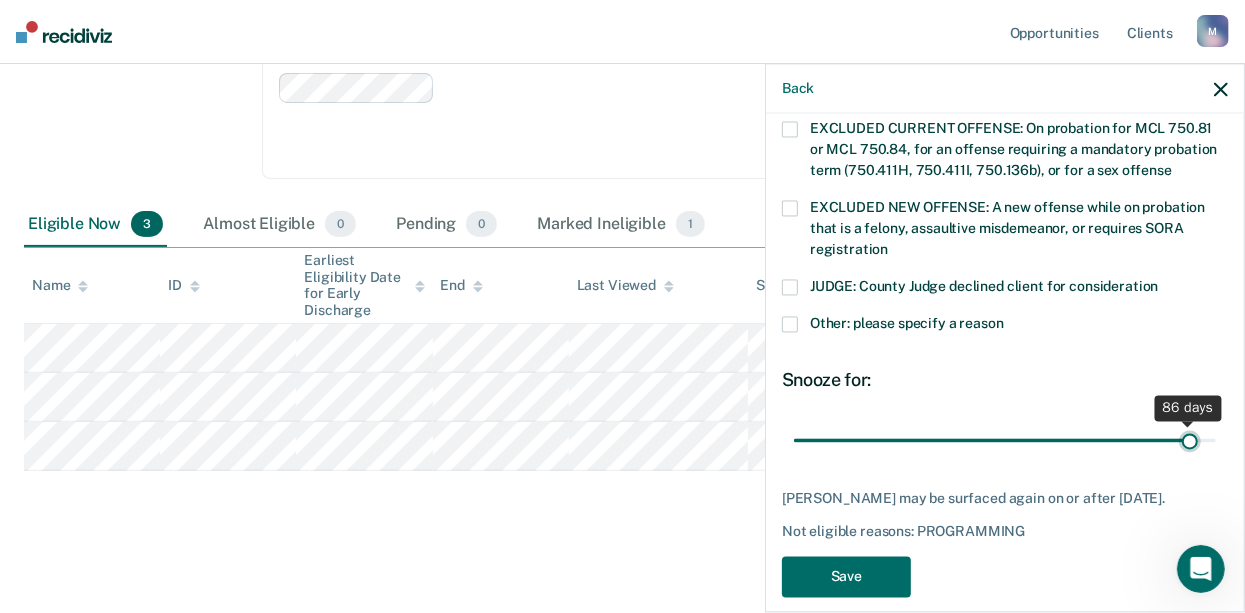 drag, startPoint x: 933, startPoint y: 416, endPoint x: 1175, endPoint y: 409, distance: 242.10121 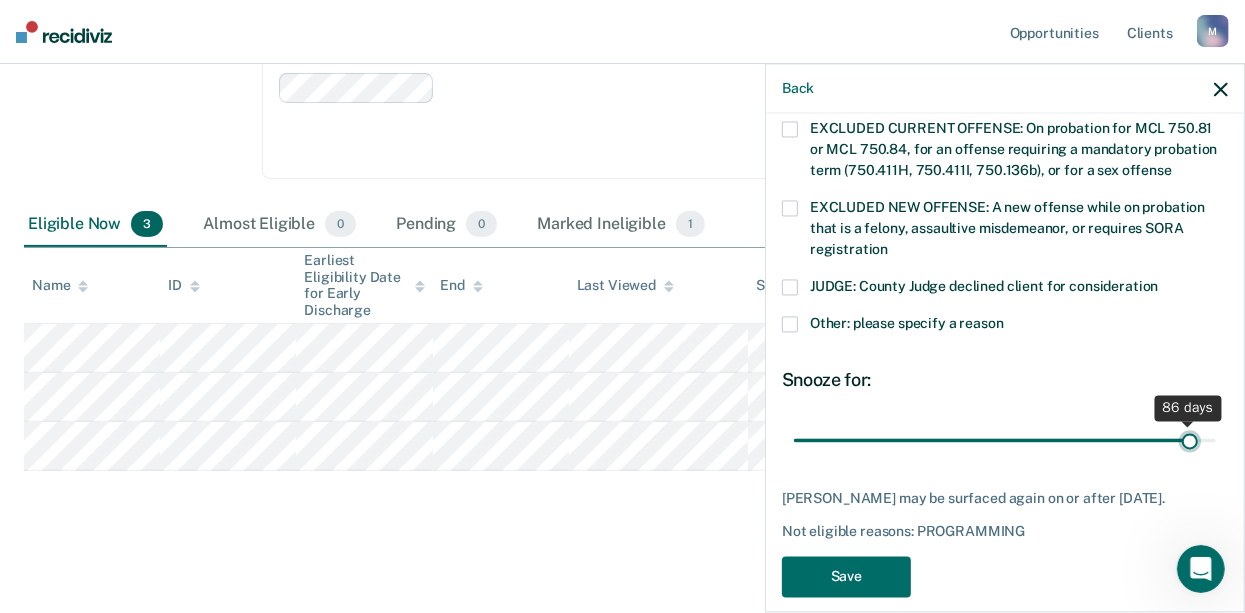 type on "86" 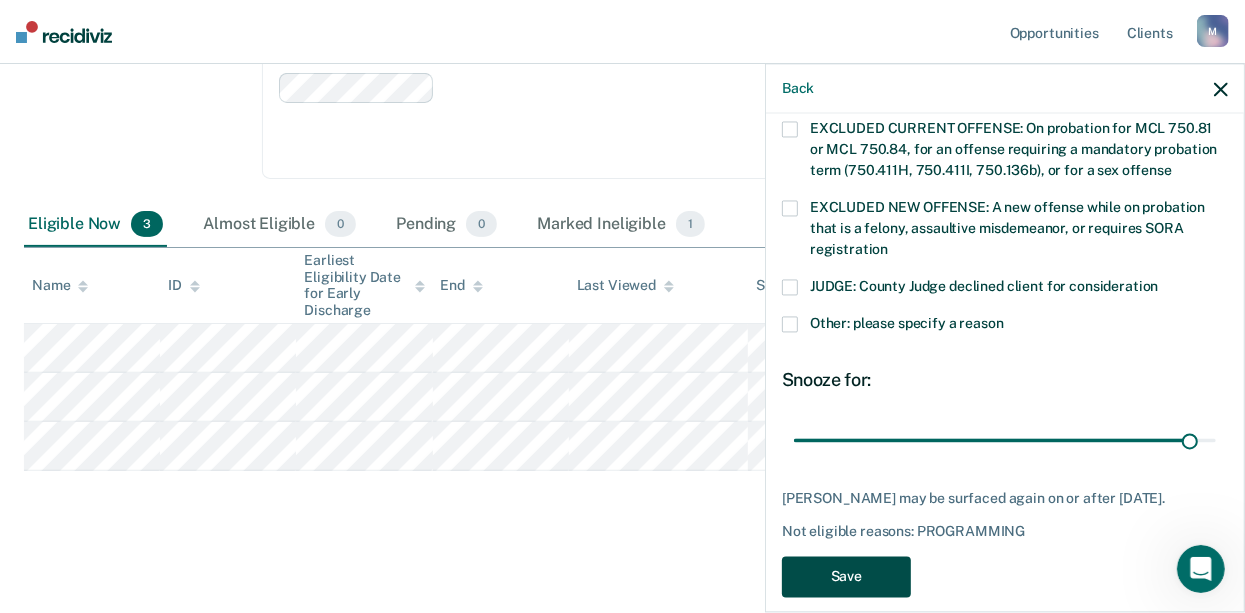 click on "Save" at bounding box center [846, 577] 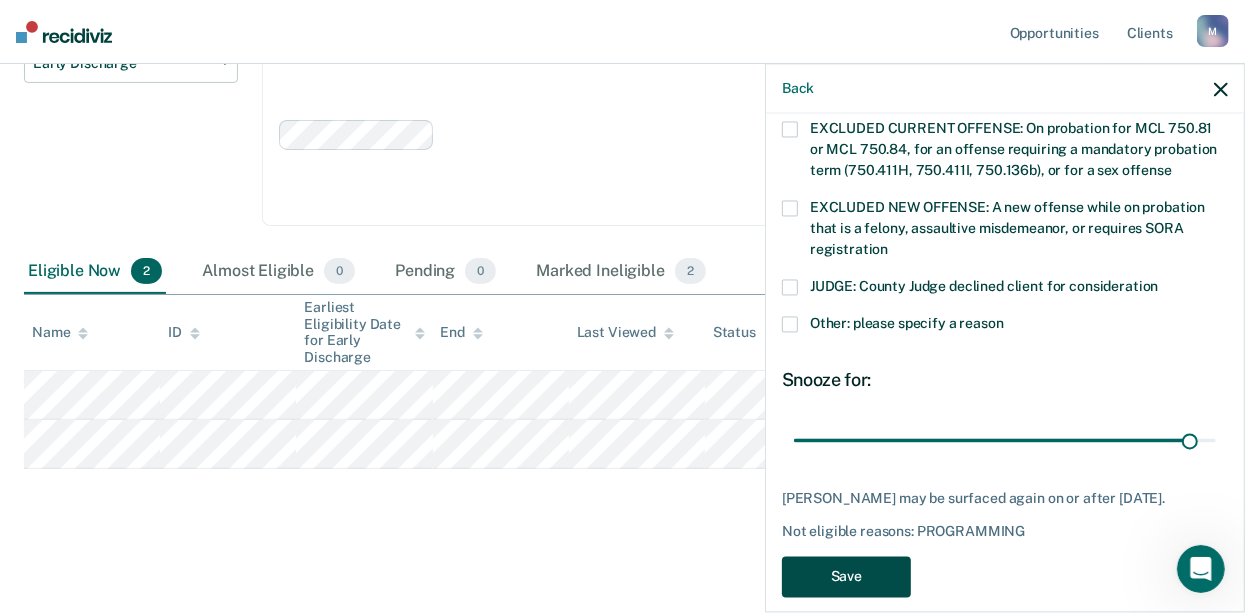 scroll, scrollTop: 241, scrollLeft: 0, axis: vertical 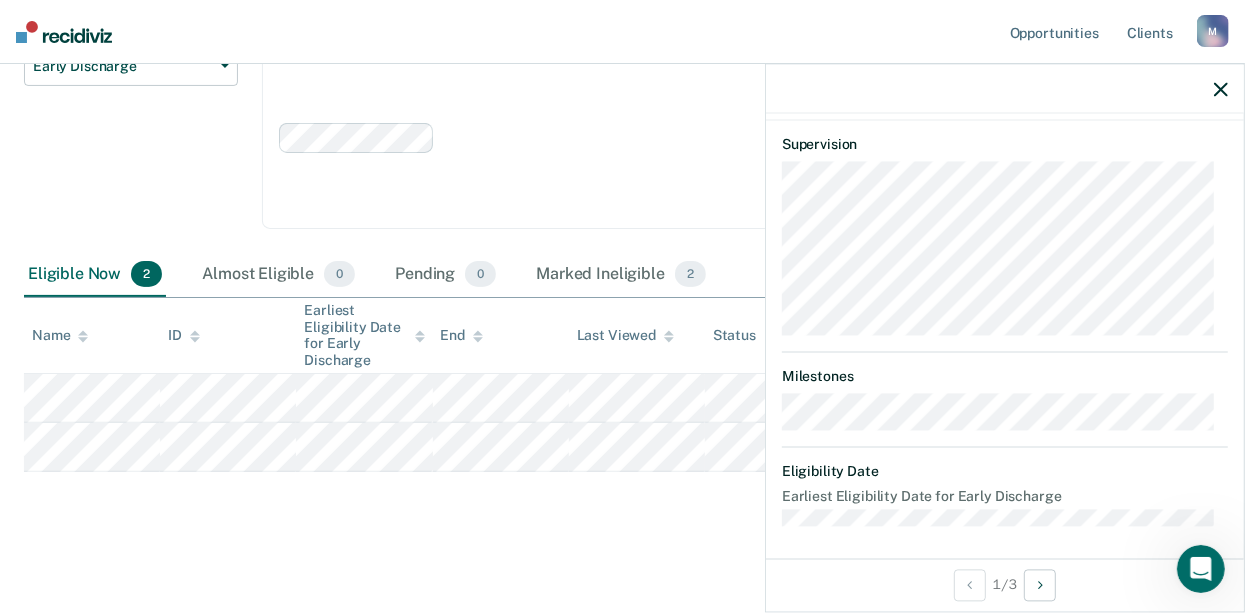 click on "Early Discharge   Early Discharge is the termination of the period of probation or parole before the full-term discharge date. Early discharge reviews are mandated, at minimum, once clients have served half of their original term of supervision. Review clients who may be eligible for early discharge as per OP 06.05.135 and OP 06.04.130H and complete the discharge paperwork in COMS. Early Discharge Classification Review Early Discharge Minimum Telephone Reporting Overdue for Discharge Supervision Level Mismatch Clear   agents D10 - WEST   D10 - CENTRAL   D10 - NORTHEAST   D10 - NORTHWEST   Eligible Now 2 Almost Eligible 0 Pending 0 Marked Ineligible 2
To pick up a draggable item, press the space bar.
While dragging, use the arrow keys to move the item.
Press space again to drop the item in its new position, or press escape to cancel.
Name ID Earliest Eligibility Date for Early Discharge End Last Viewed Status Assigned to" at bounding box center [622, 237] 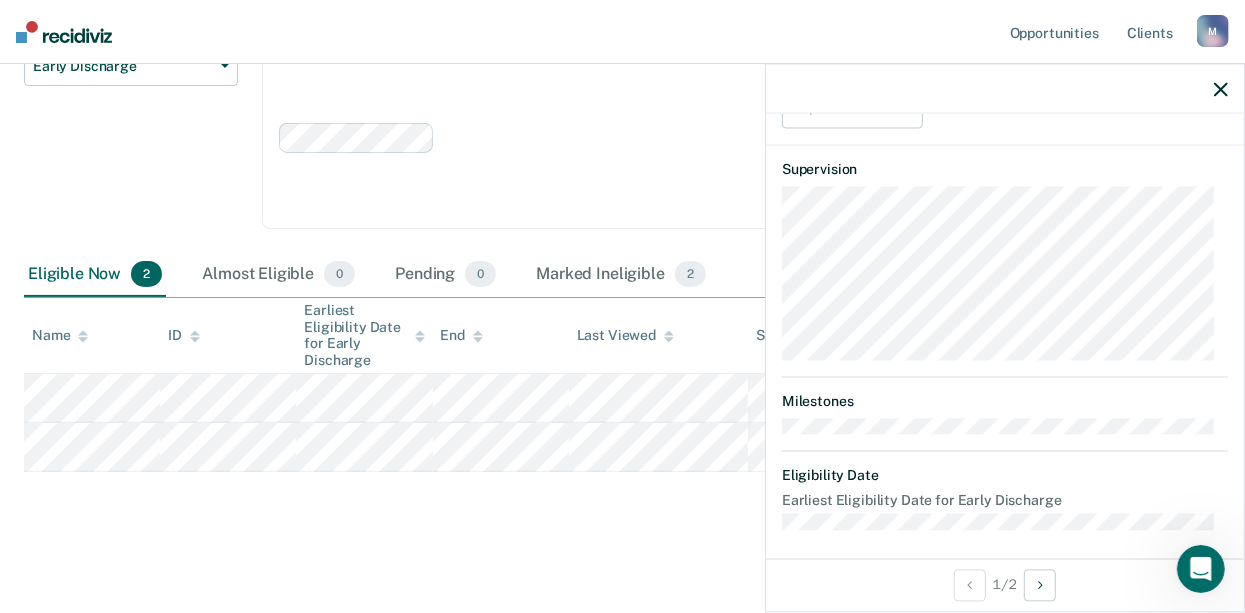 scroll, scrollTop: 399, scrollLeft: 0, axis: vertical 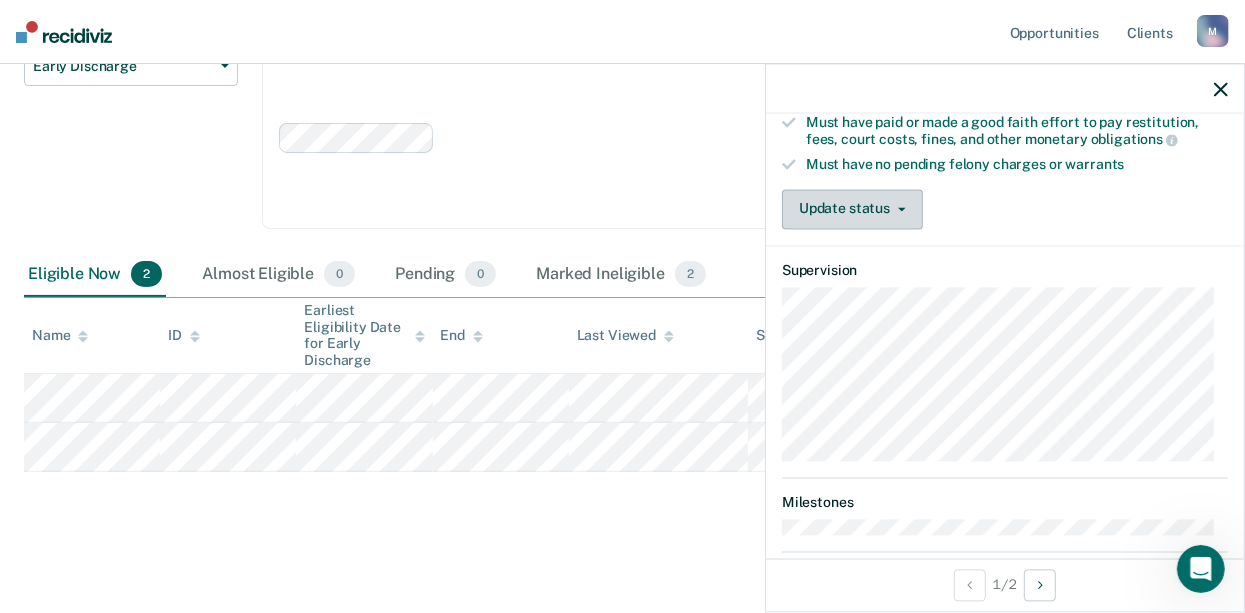 click on "Update status" at bounding box center [852, 209] 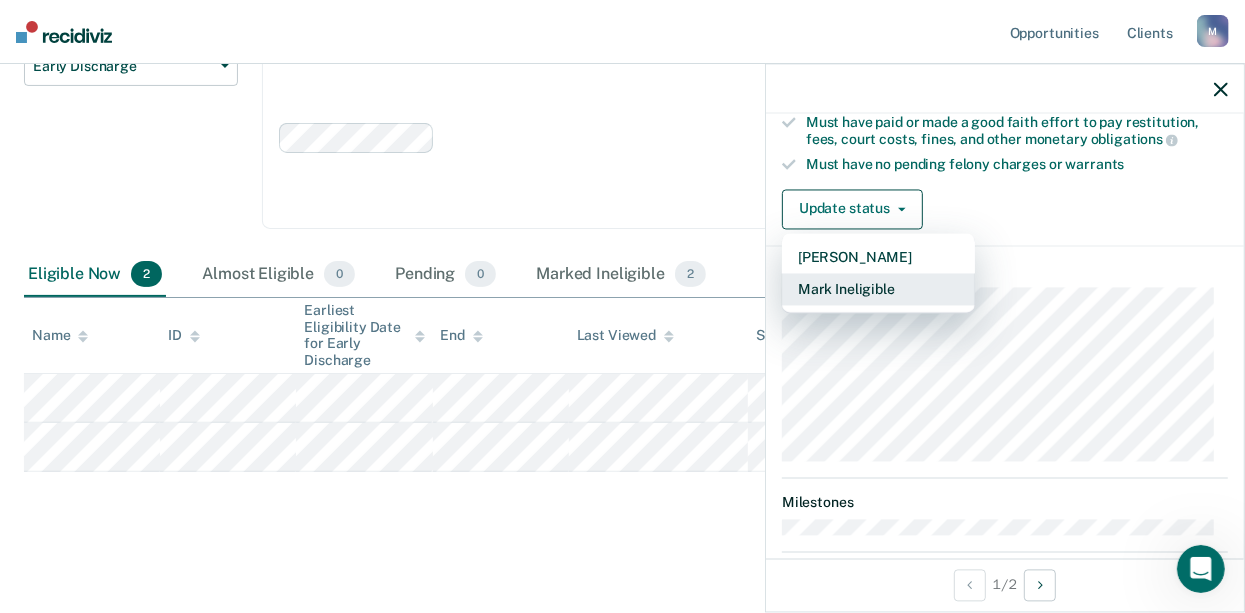 click on "Mark Ineligible" at bounding box center [878, 289] 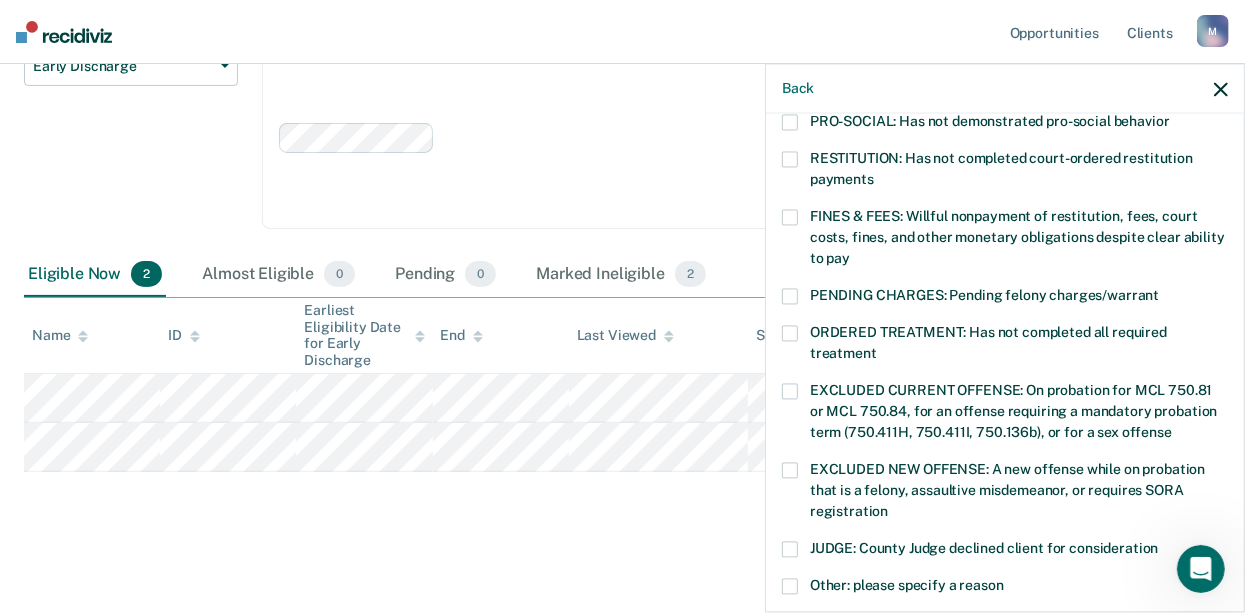 scroll, scrollTop: 599, scrollLeft: 0, axis: vertical 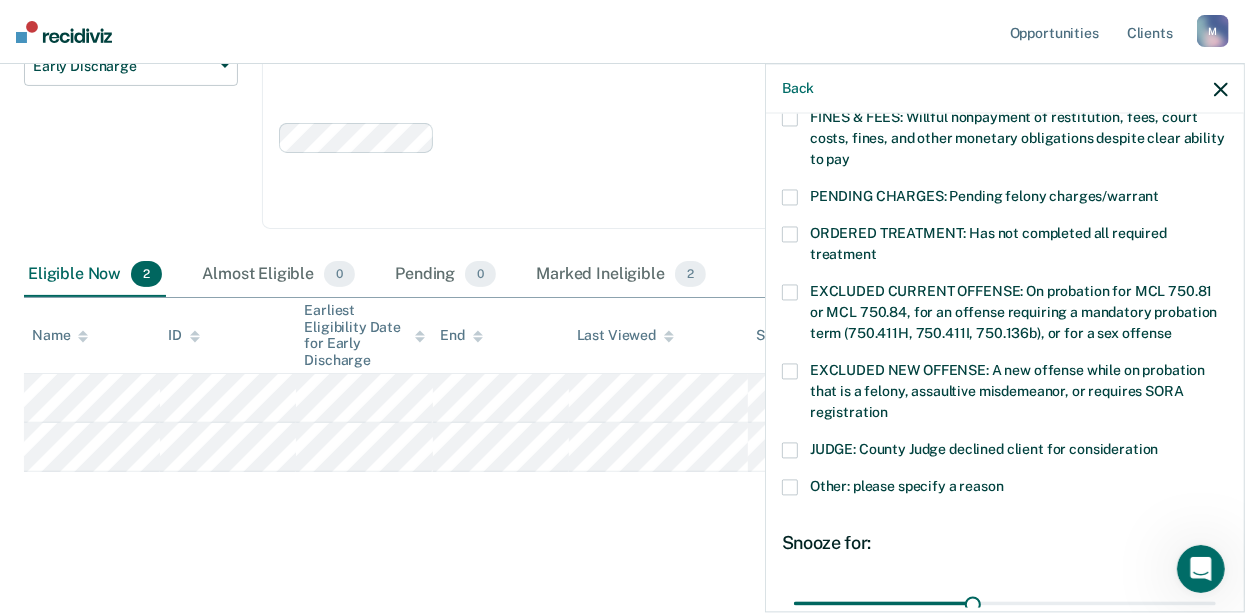 click at bounding box center [790, 488] 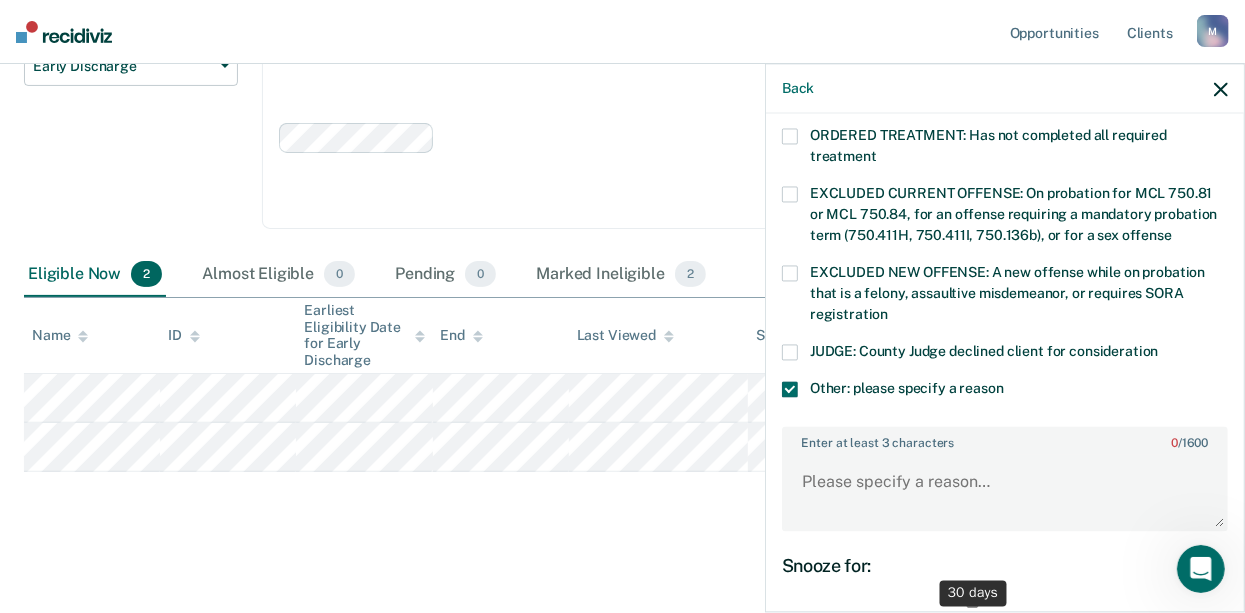 scroll, scrollTop: 799, scrollLeft: 0, axis: vertical 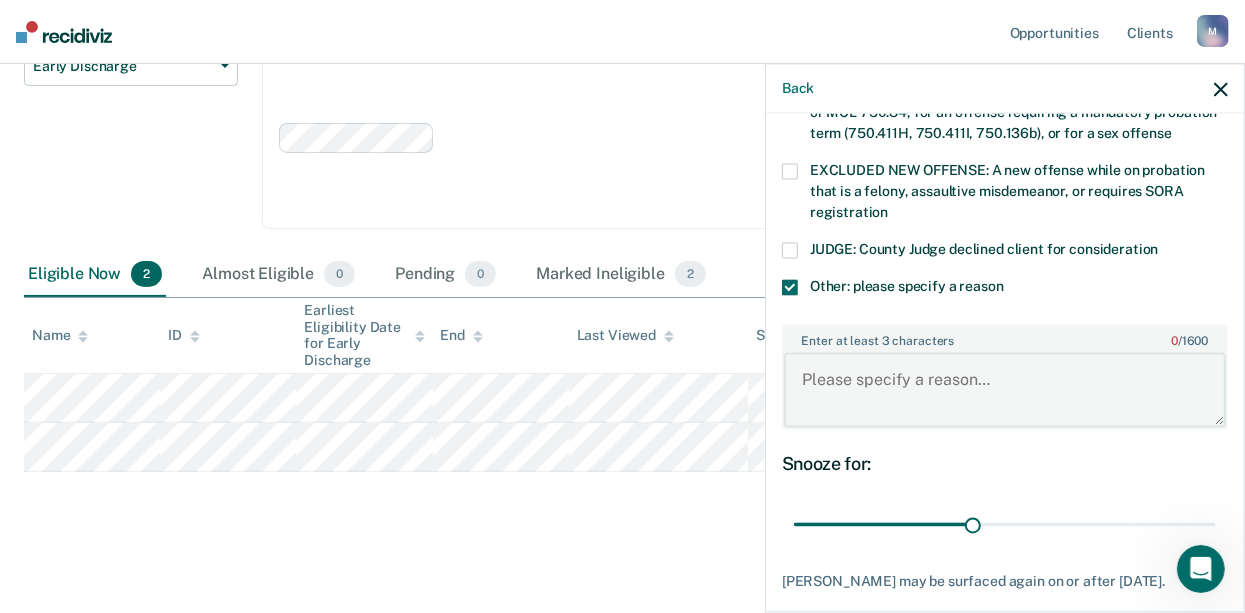 click on "Enter at least 3 characters 0  /  1600" at bounding box center (1005, 390) 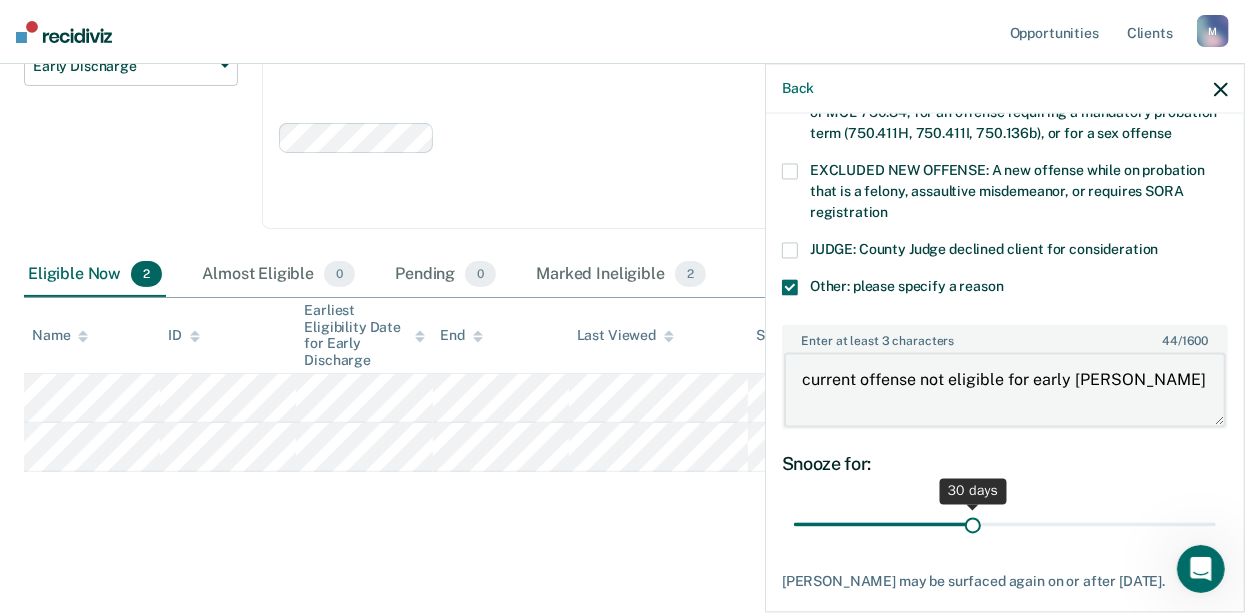 type on "current offense not eligible for early disch" 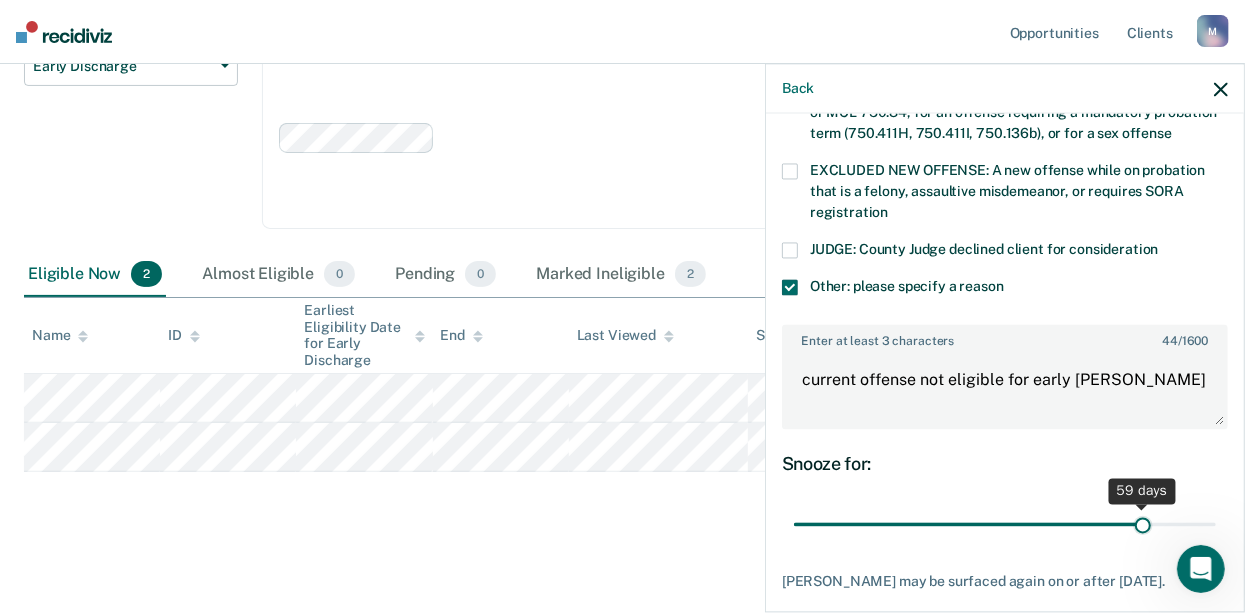 drag, startPoint x: 975, startPoint y: 500, endPoint x: 1126, endPoint y: 505, distance: 151.08276 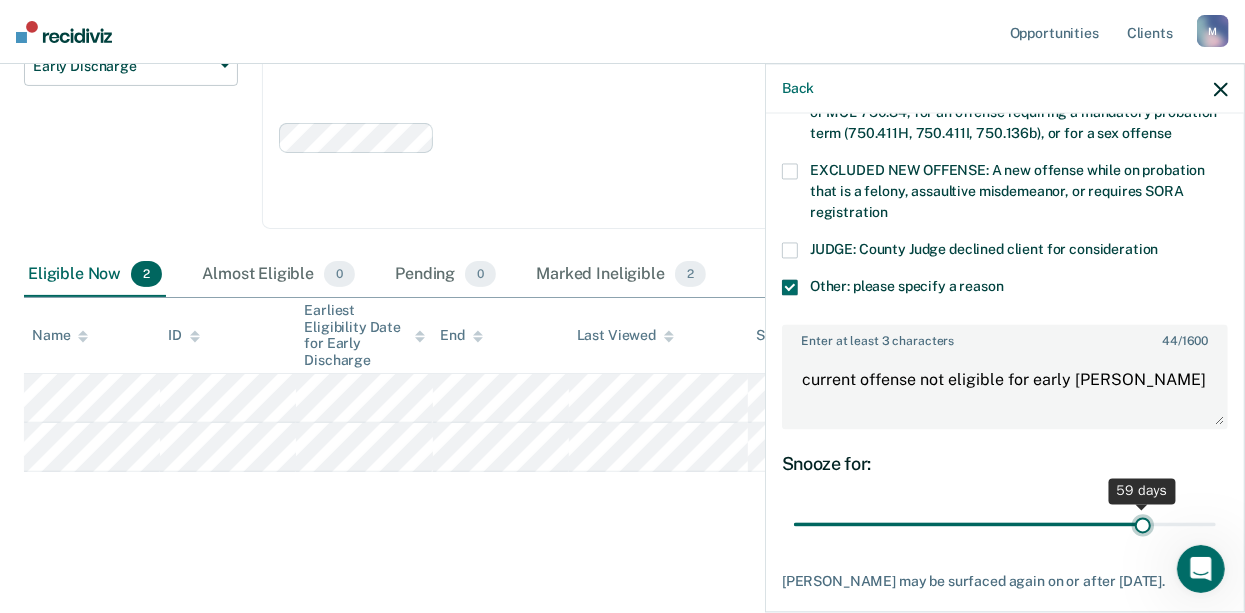 type on "58" 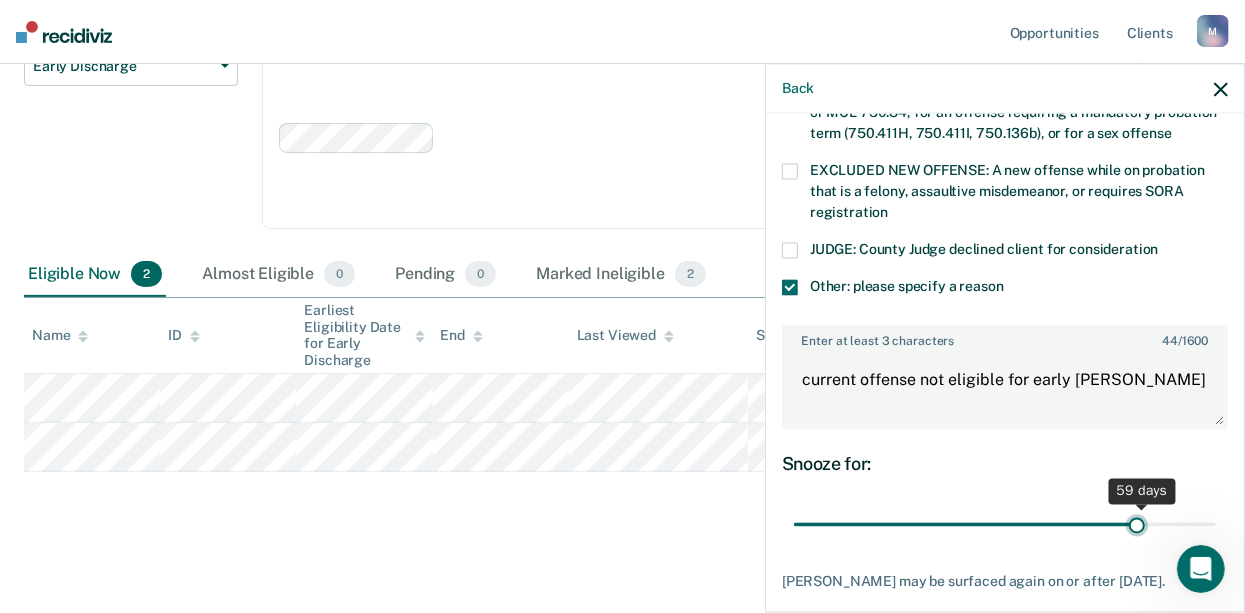 click at bounding box center (1005, 524) 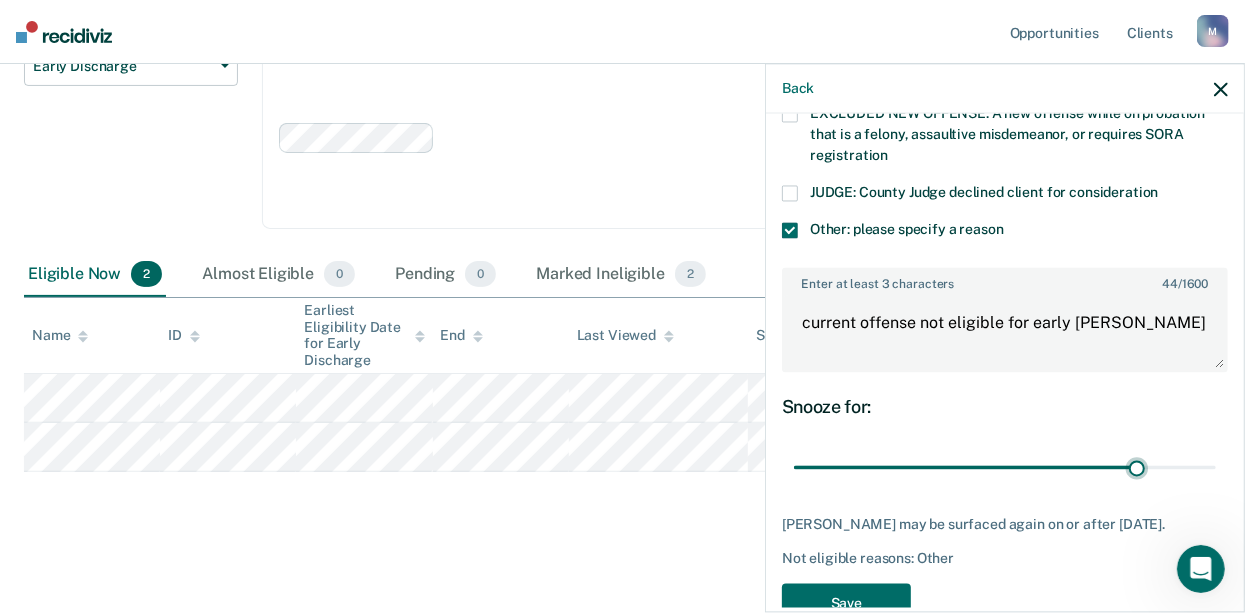 scroll, scrollTop: 900, scrollLeft: 0, axis: vertical 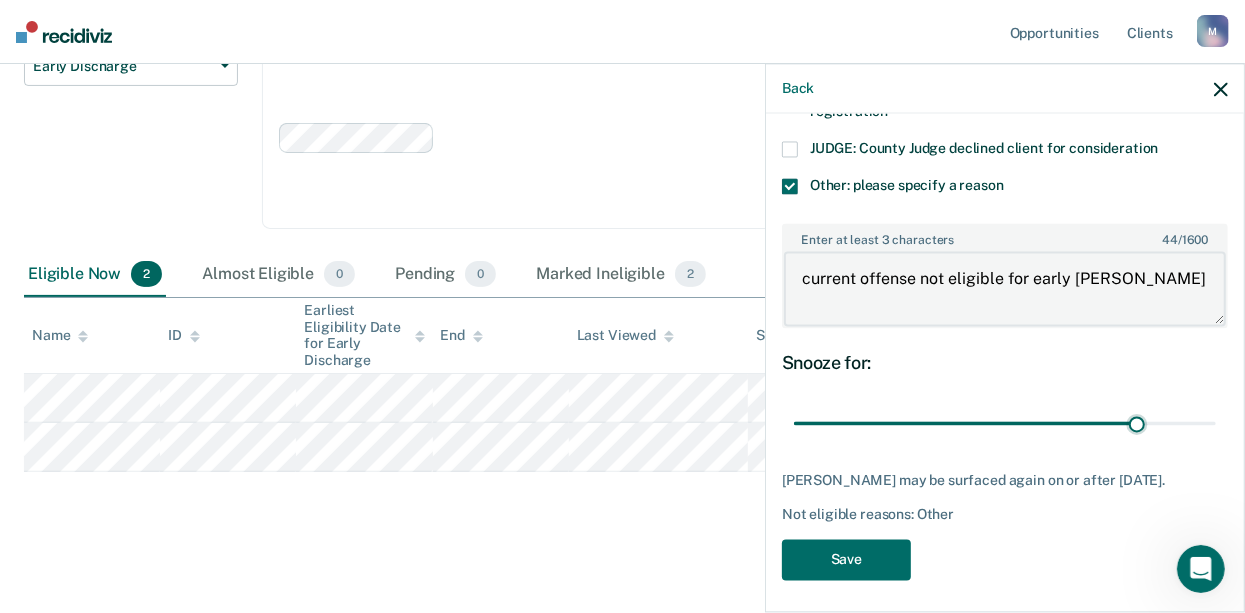 drag, startPoint x: 1123, startPoint y: 262, endPoint x: 799, endPoint y: 253, distance: 324.12497 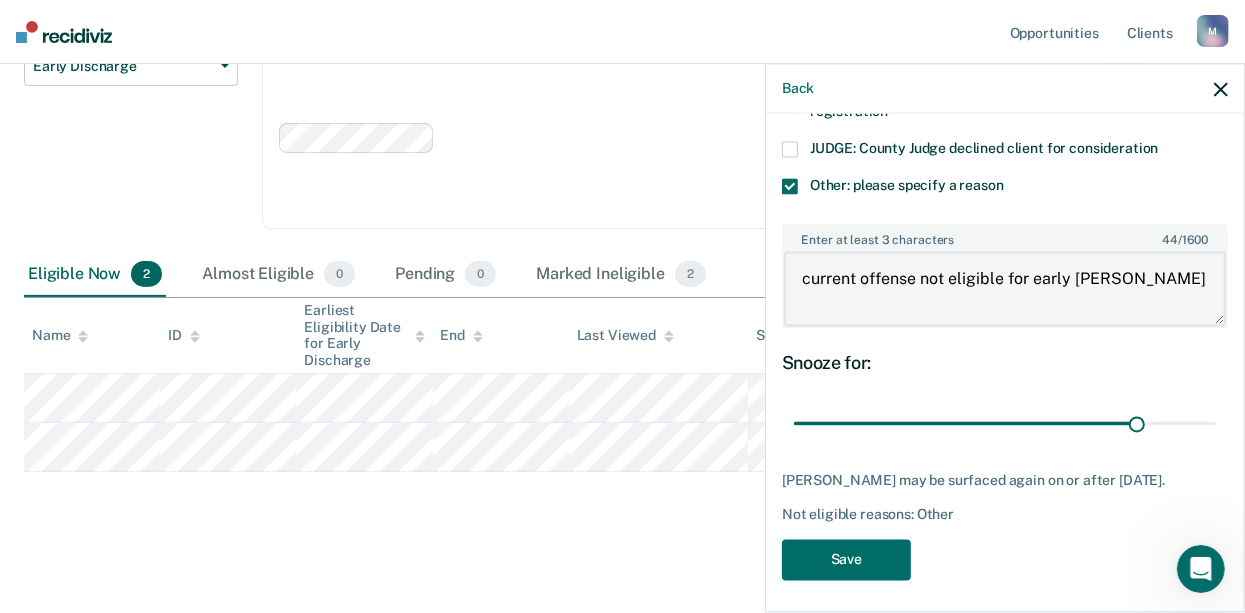 click on "current offense not eligible for early disch" at bounding box center [1005, 289] 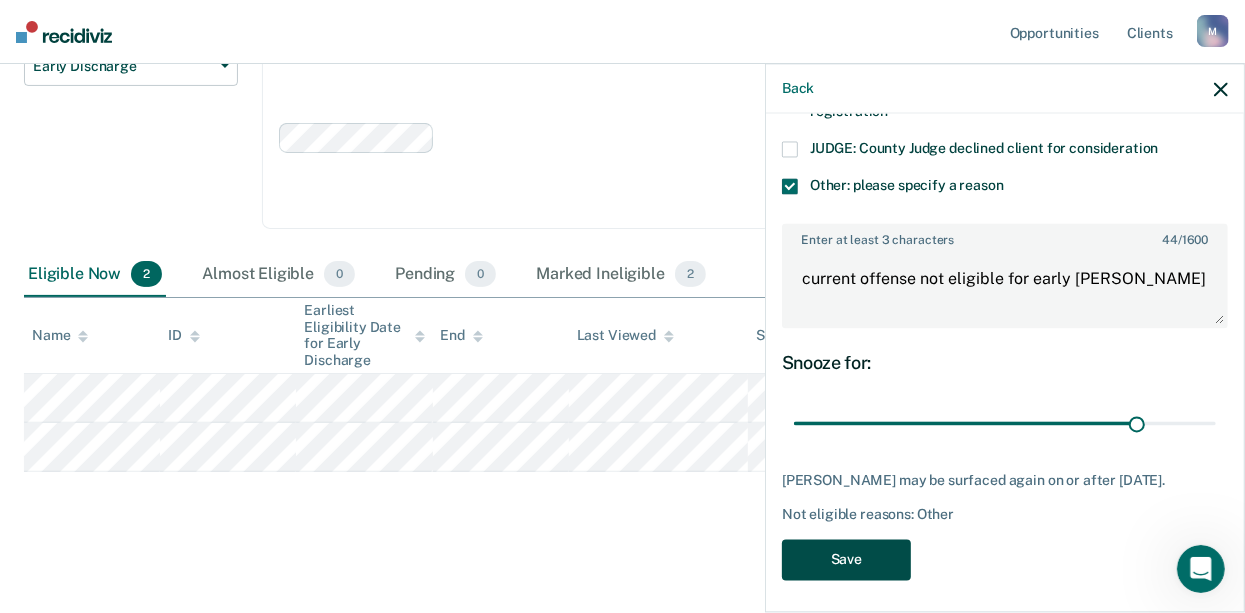 click on "Save" at bounding box center [846, 559] 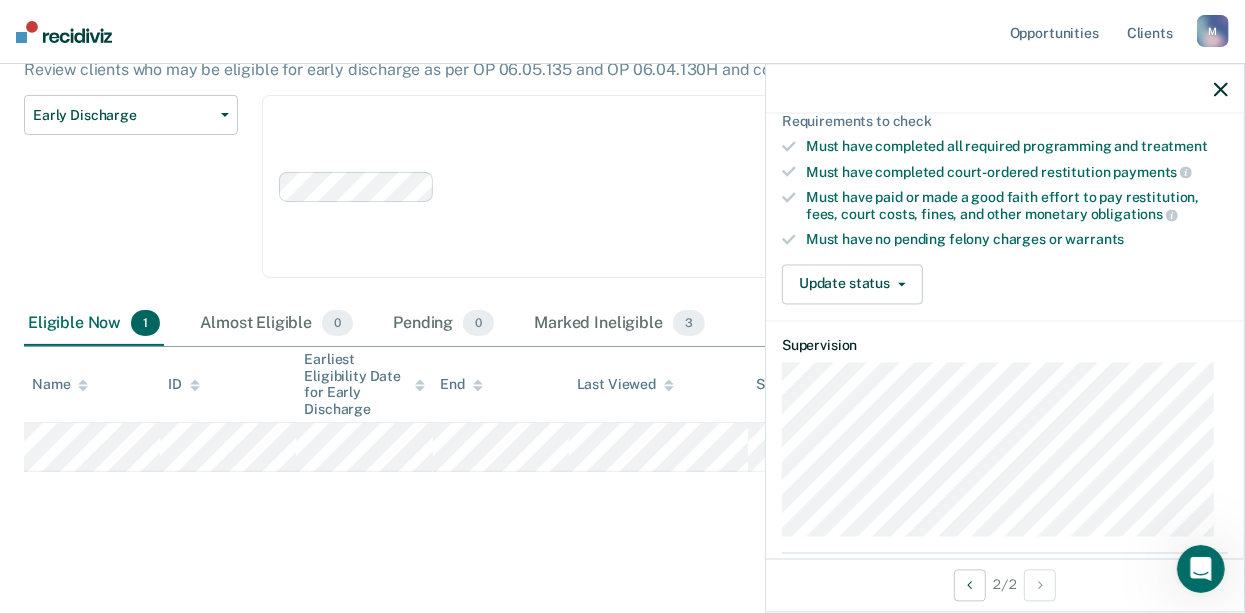 scroll, scrollTop: 405, scrollLeft: 0, axis: vertical 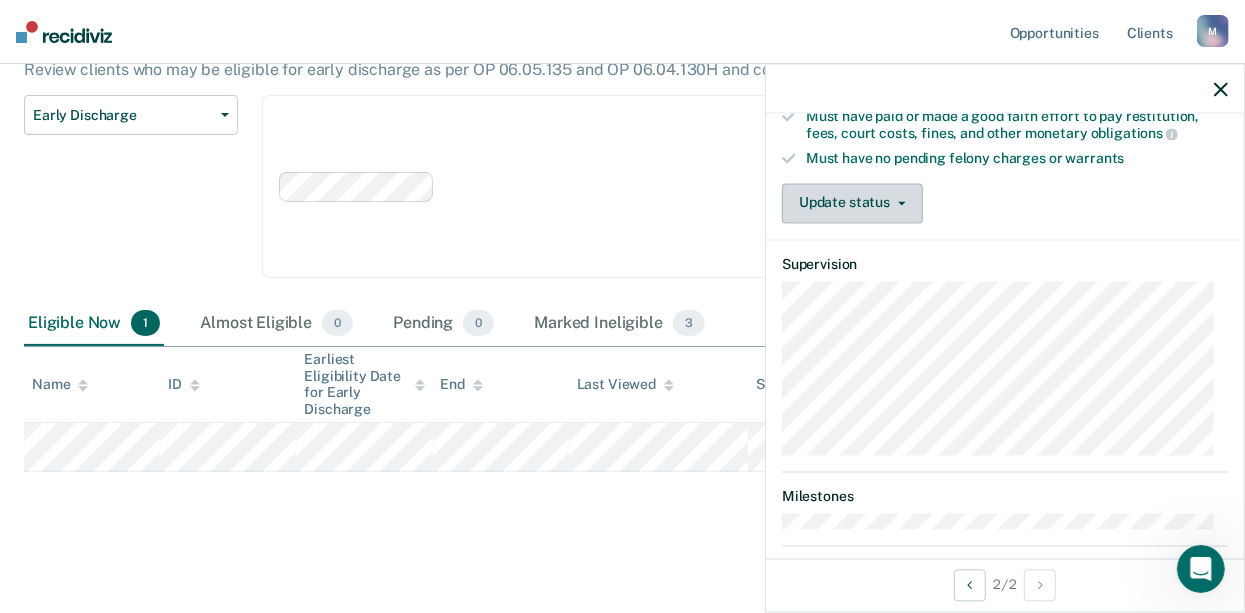 click on "Update status" at bounding box center [852, 203] 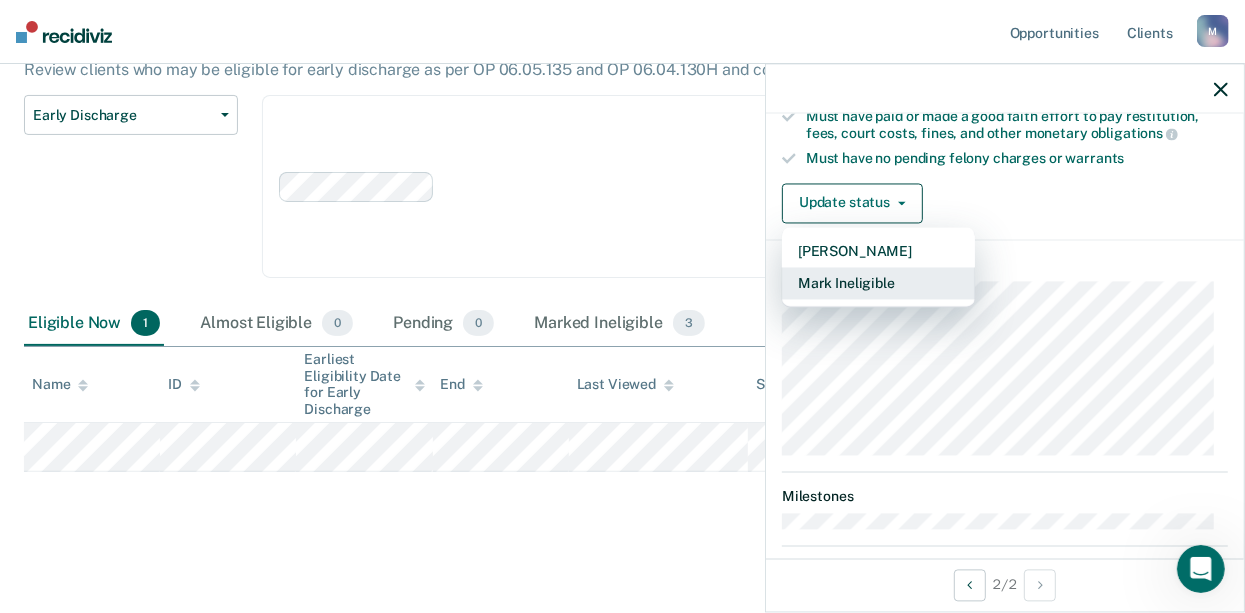 click on "Mark Ineligible" at bounding box center (878, 283) 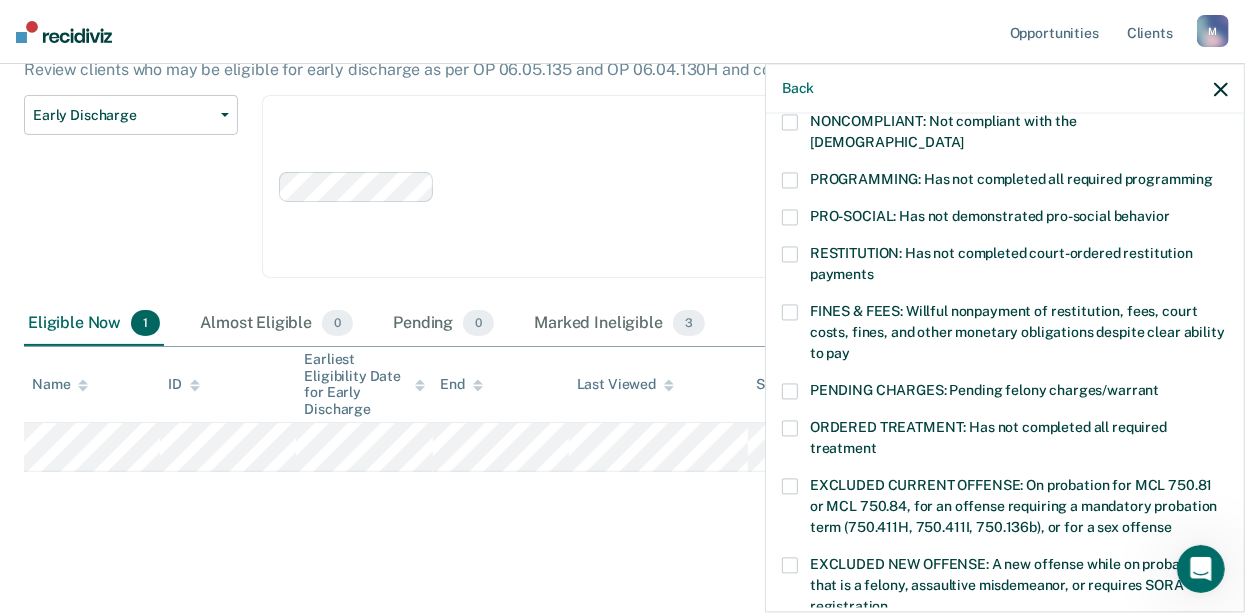 click at bounding box center [790, 487] 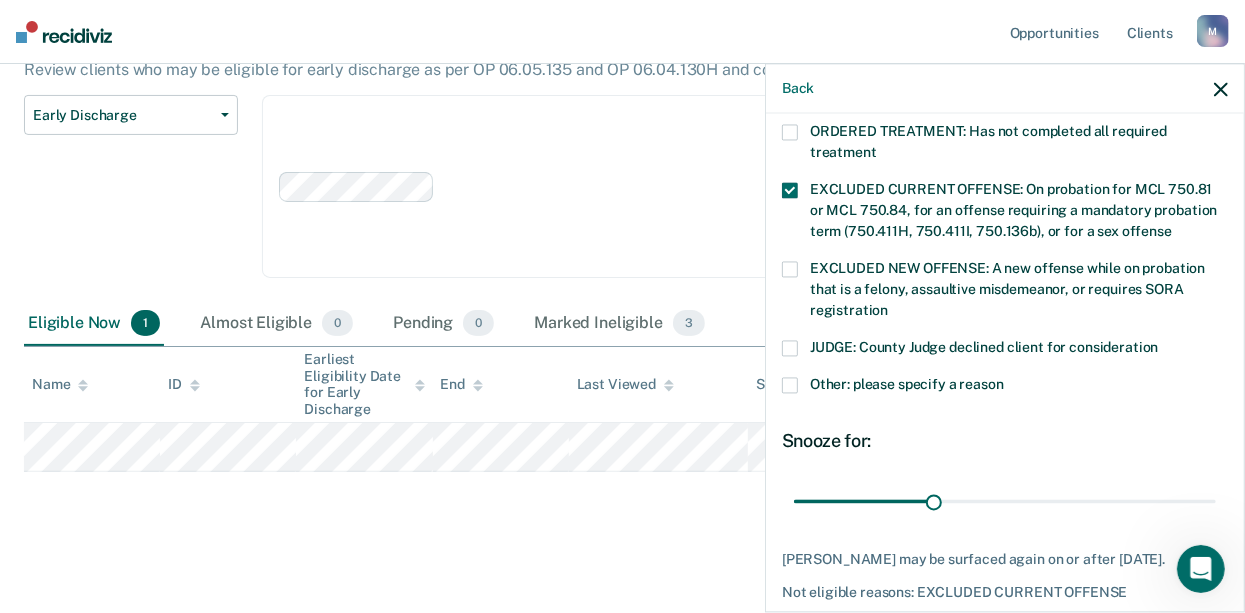 scroll, scrollTop: 779, scrollLeft: 0, axis: vertical 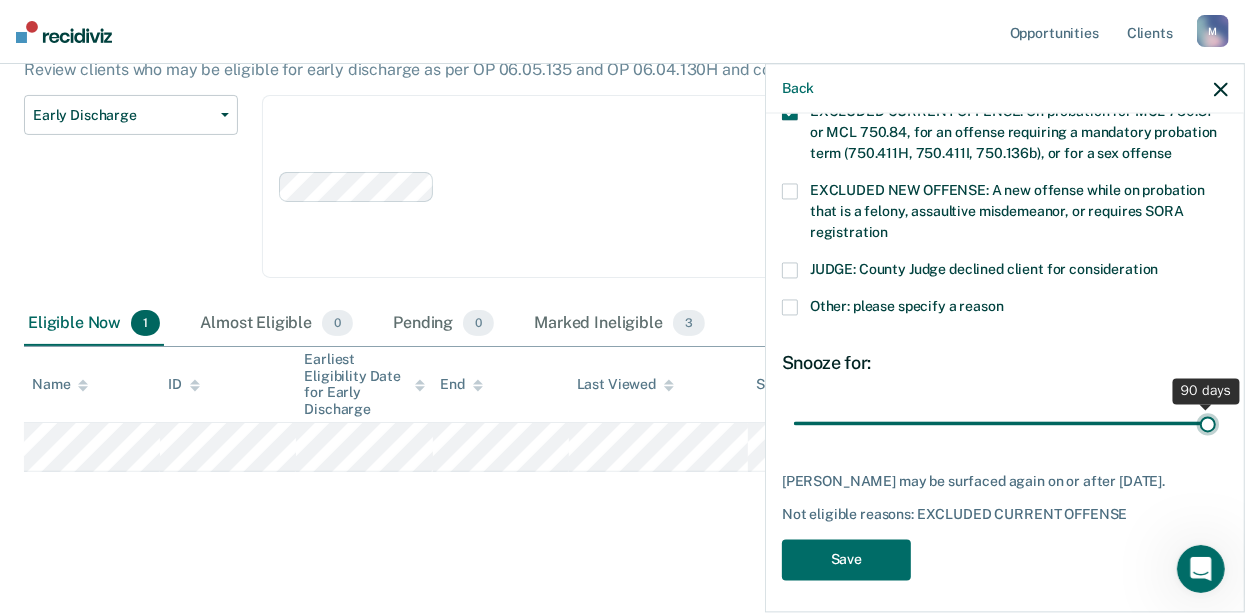 drag, startPoint x: 932, startPoint y: 401, endPoint x: 1136, endPoint y: 431, distance: 206.19408 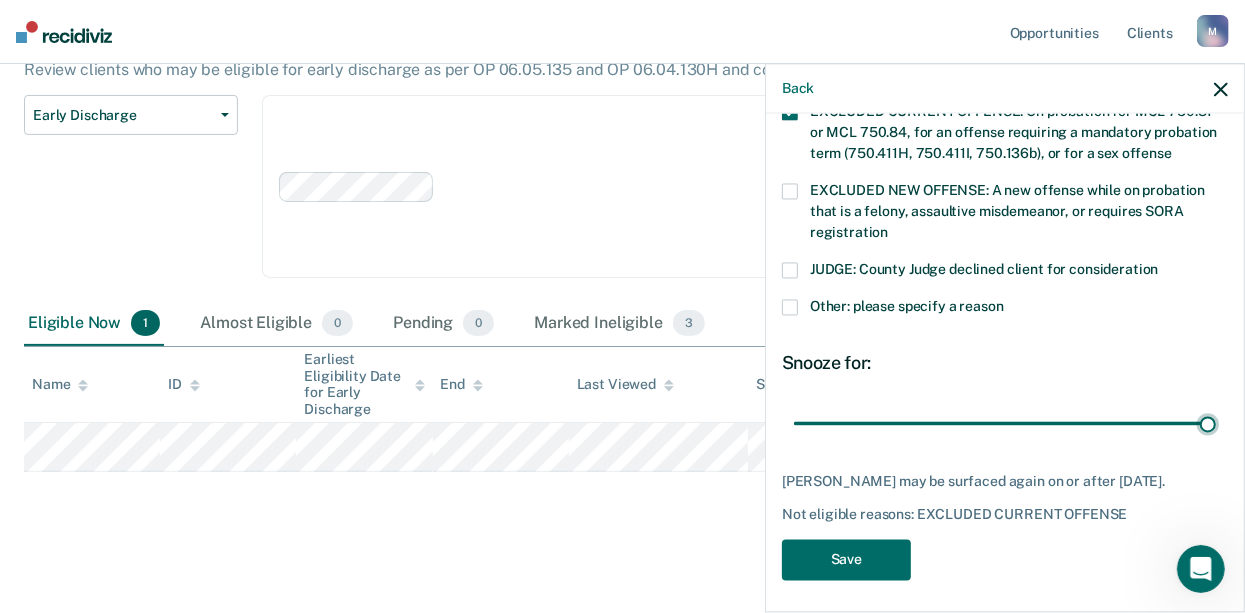 type on "90" 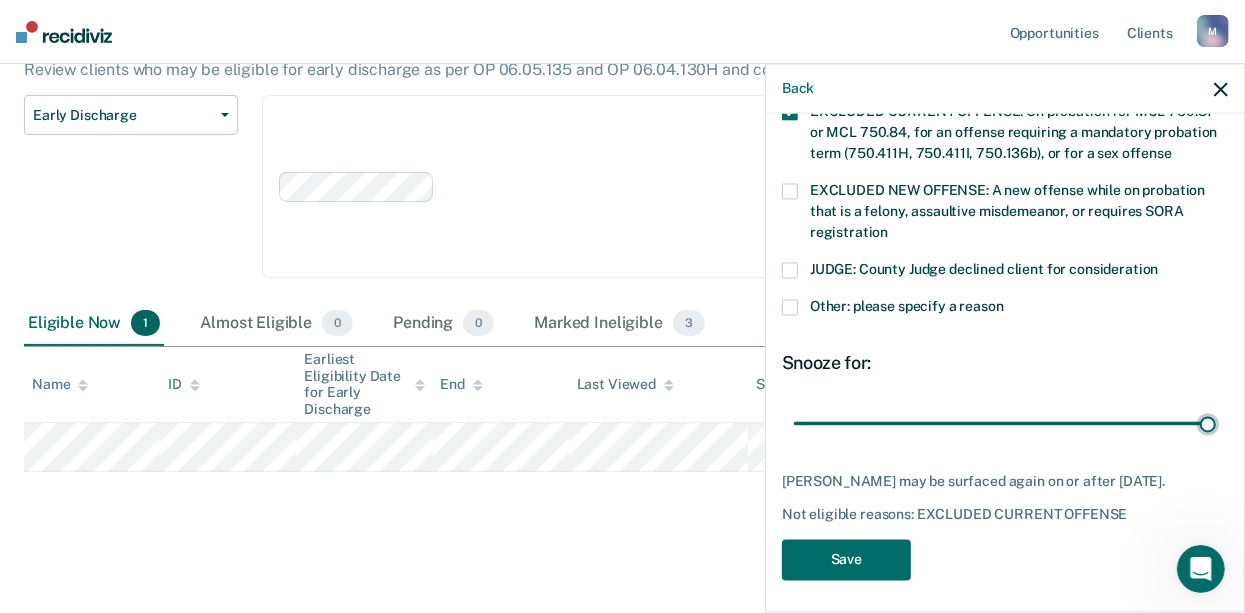 click at bounding box center [1005, 423] 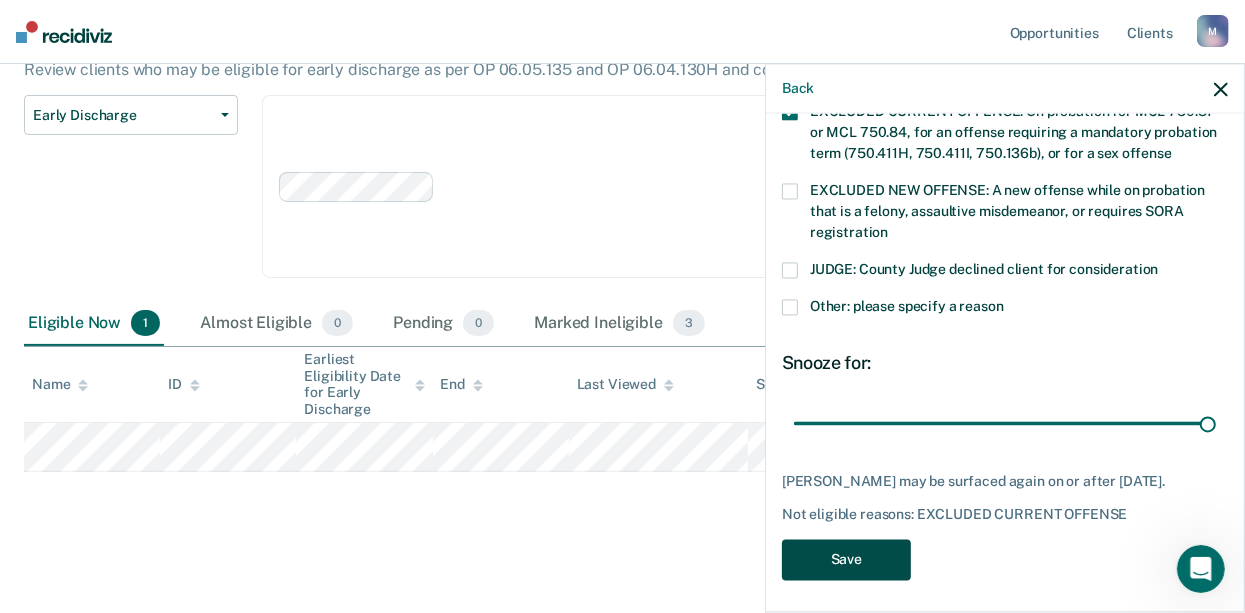 click on "Save" at bounding box center [846, 560] 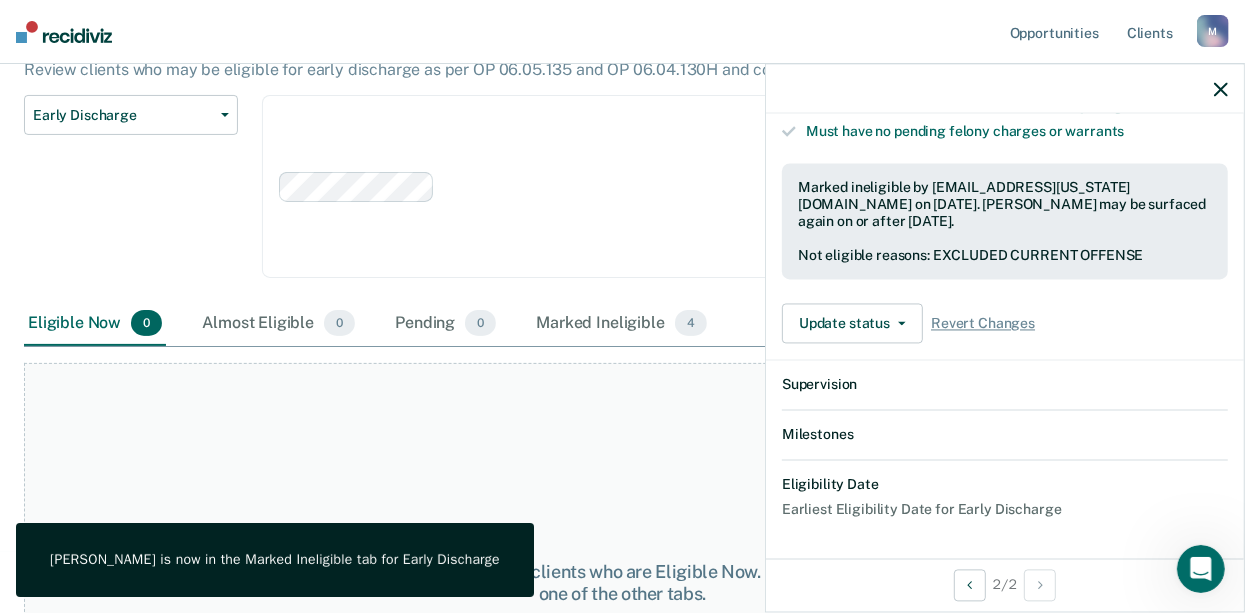 scroll, scrollTop: 653, scrollLeft: 0, axis: vertical 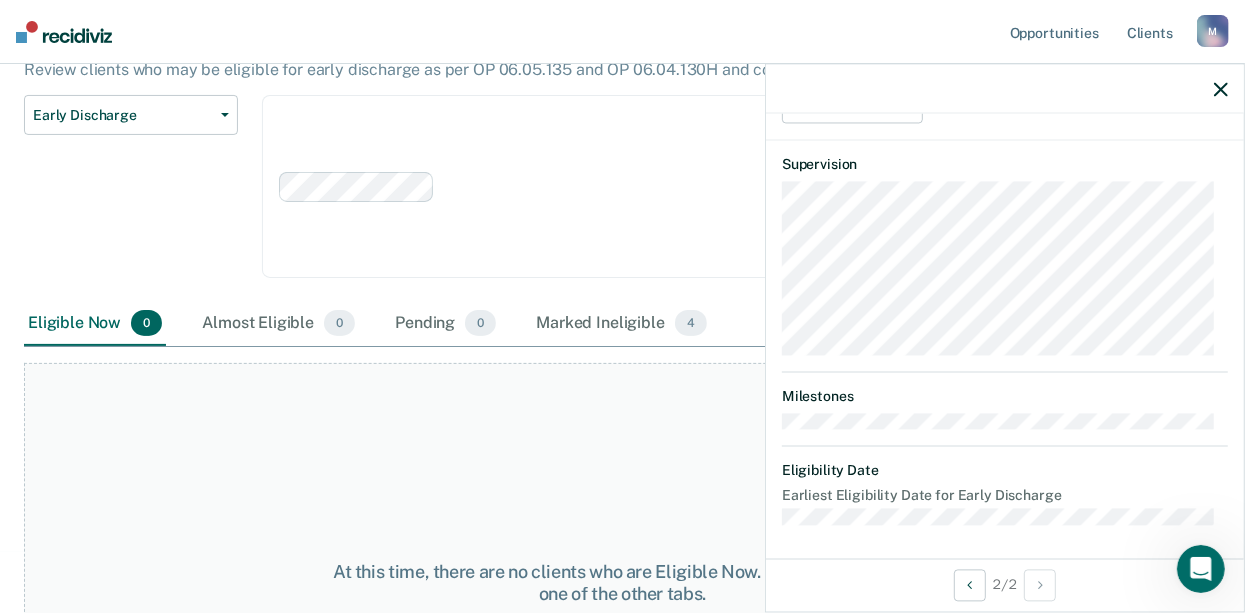 click 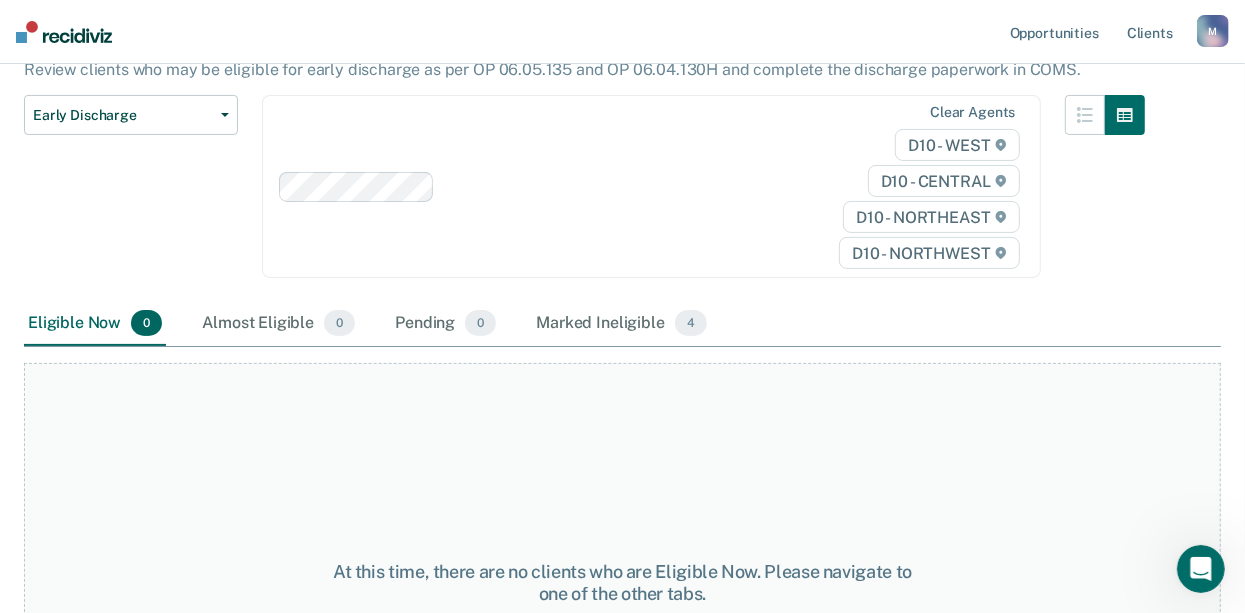 click on "M" at bounding box center (1213, 31) 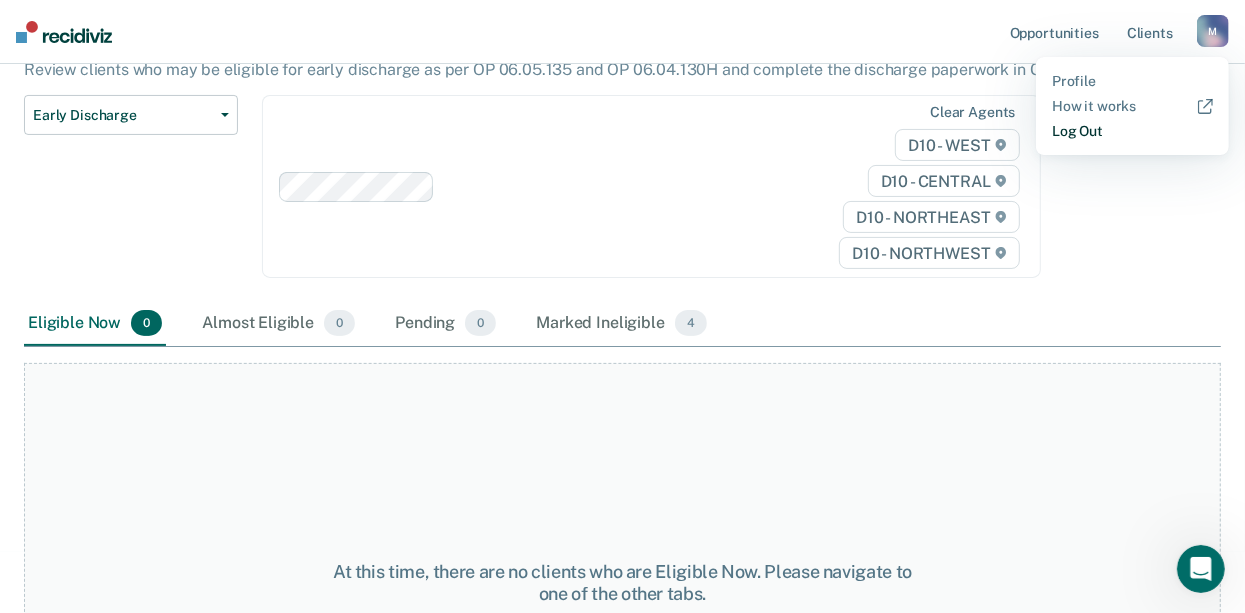 click on "Log Out" at bounding box center [1132, 131] 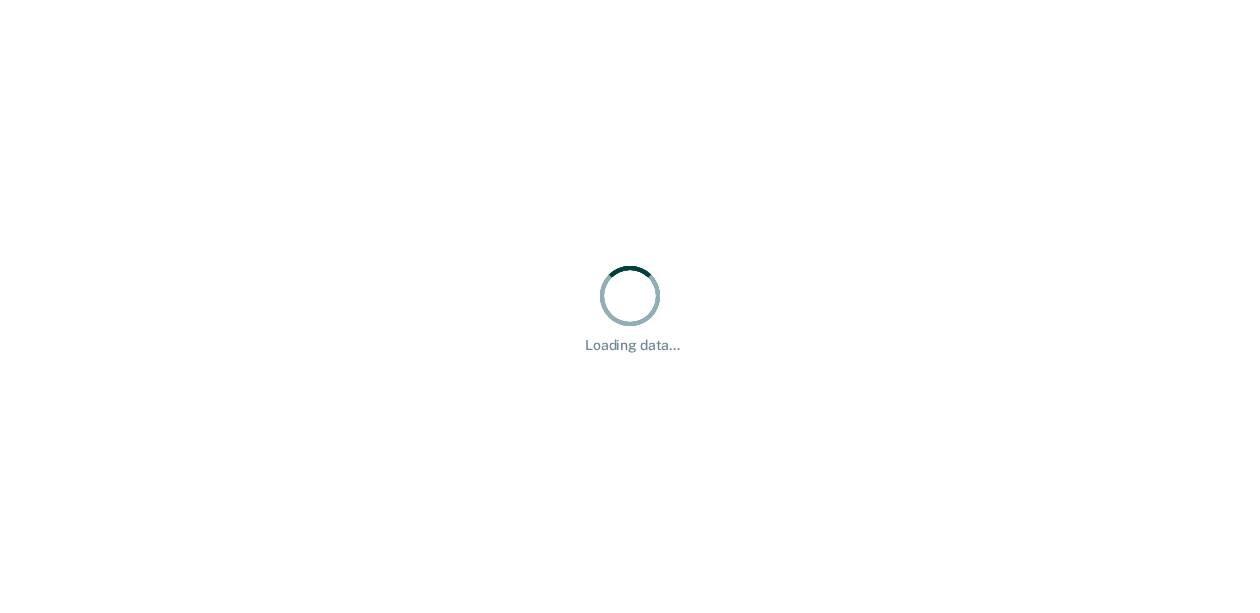 scroll, scrollTop: 0, scrollLeft: 0, axis: both 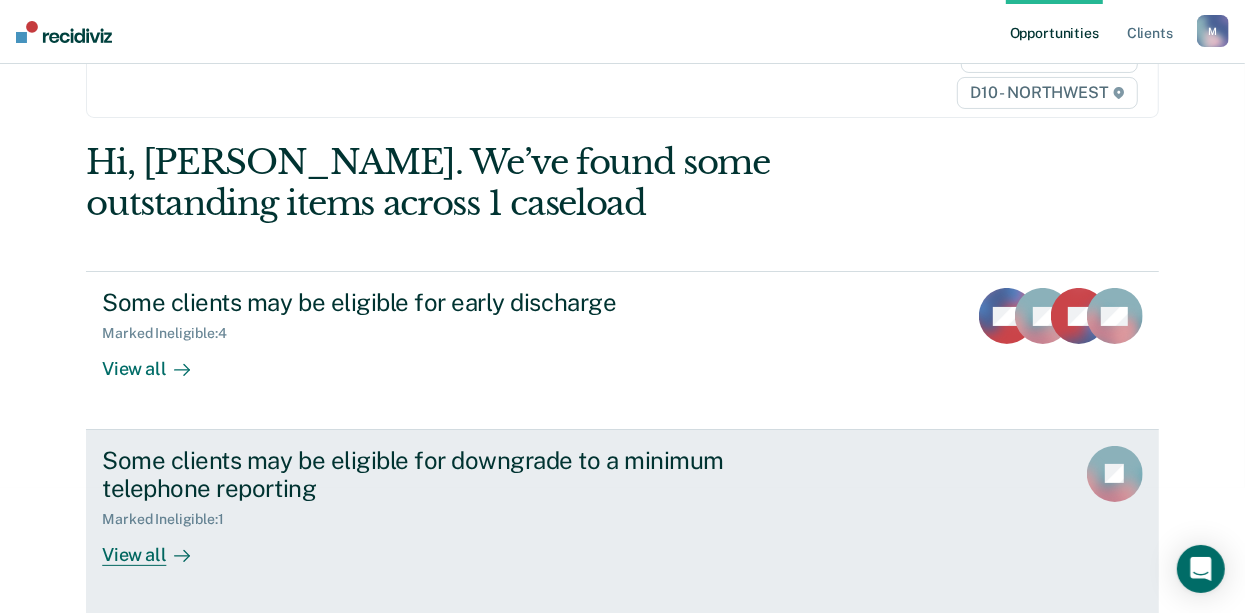 click on "View all" at bounding box center [158, 547] 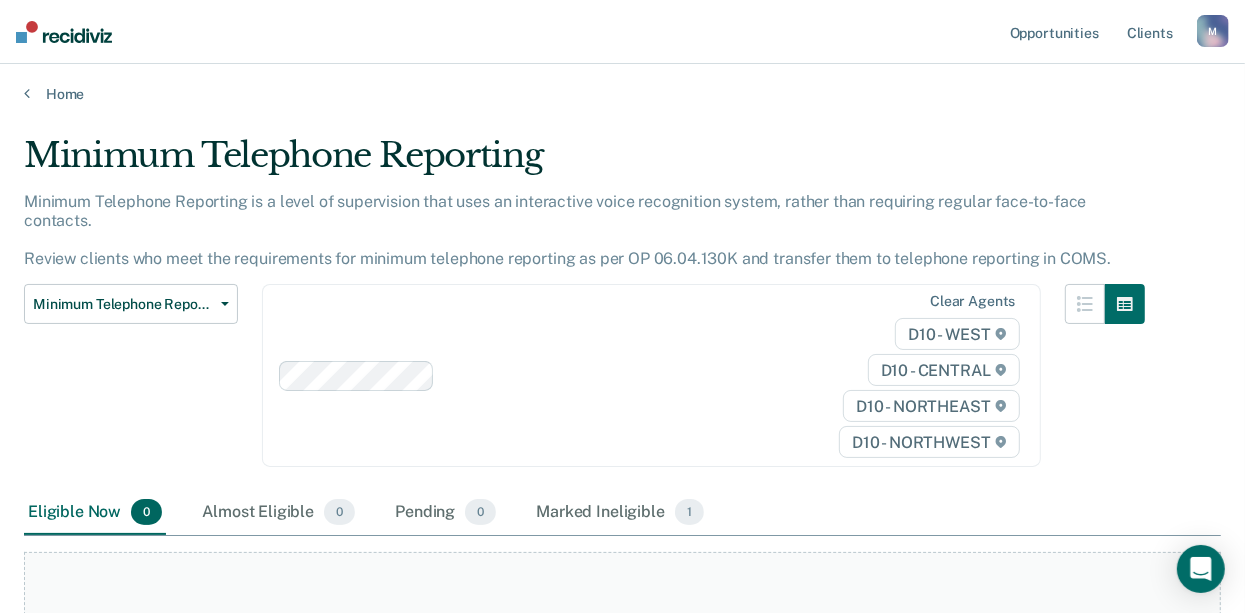 scroll, scrollTop: 0, scrollLeft: 0, axis: both 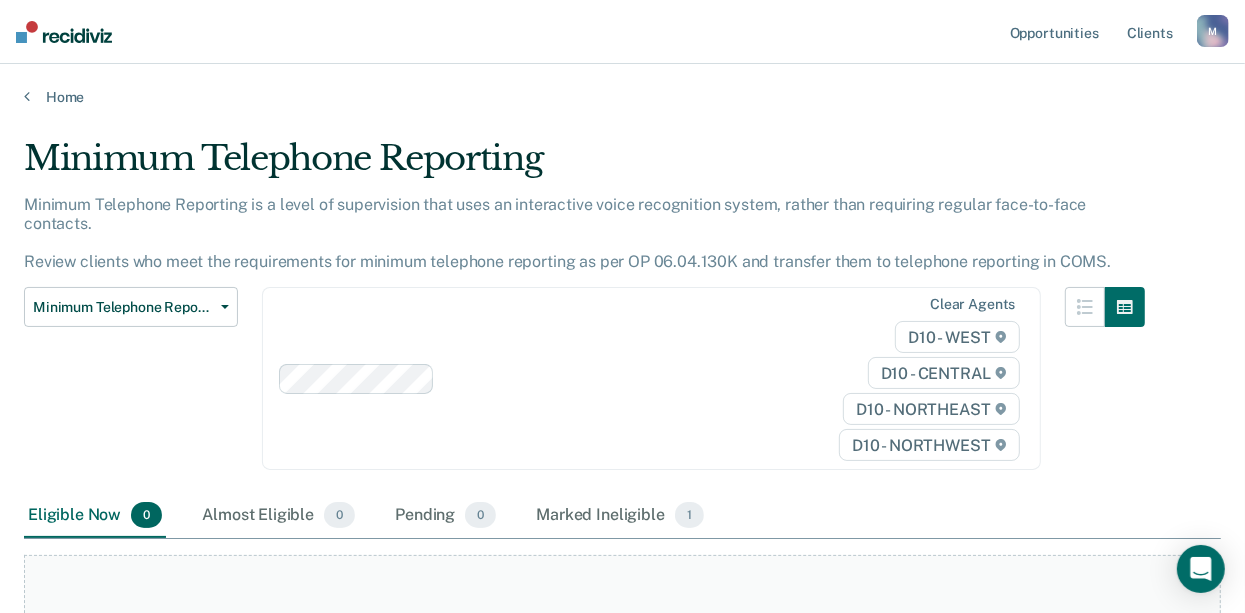 click on "M" at bounding box center [1213, 31] 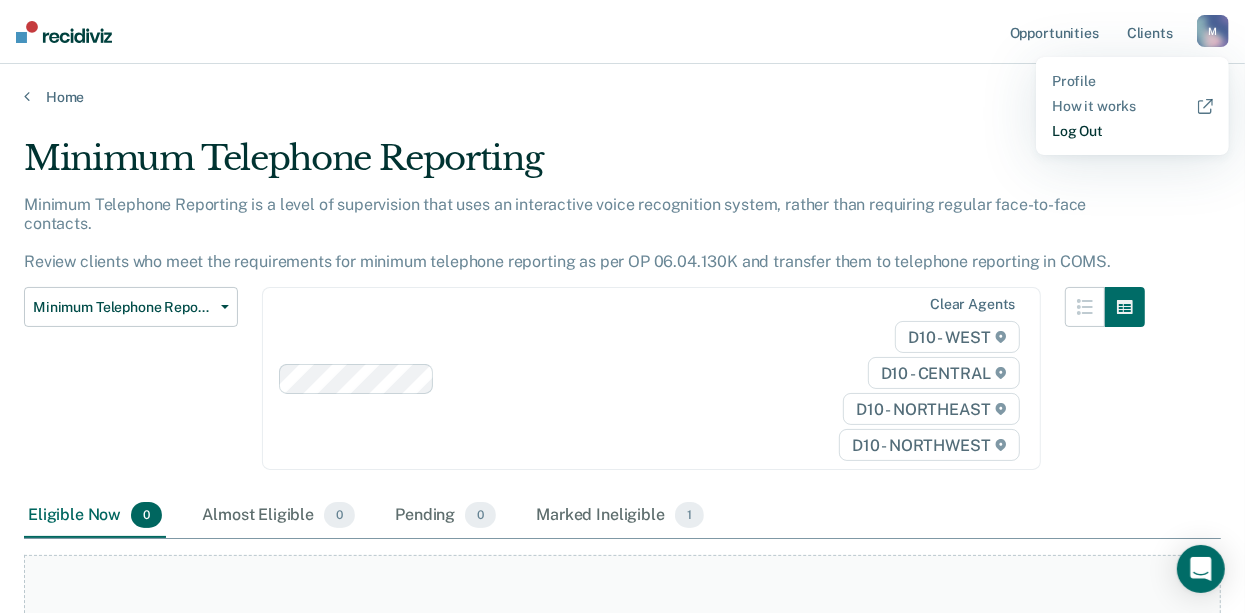 click on "Log Out" at bounding box center [1132, 131] 